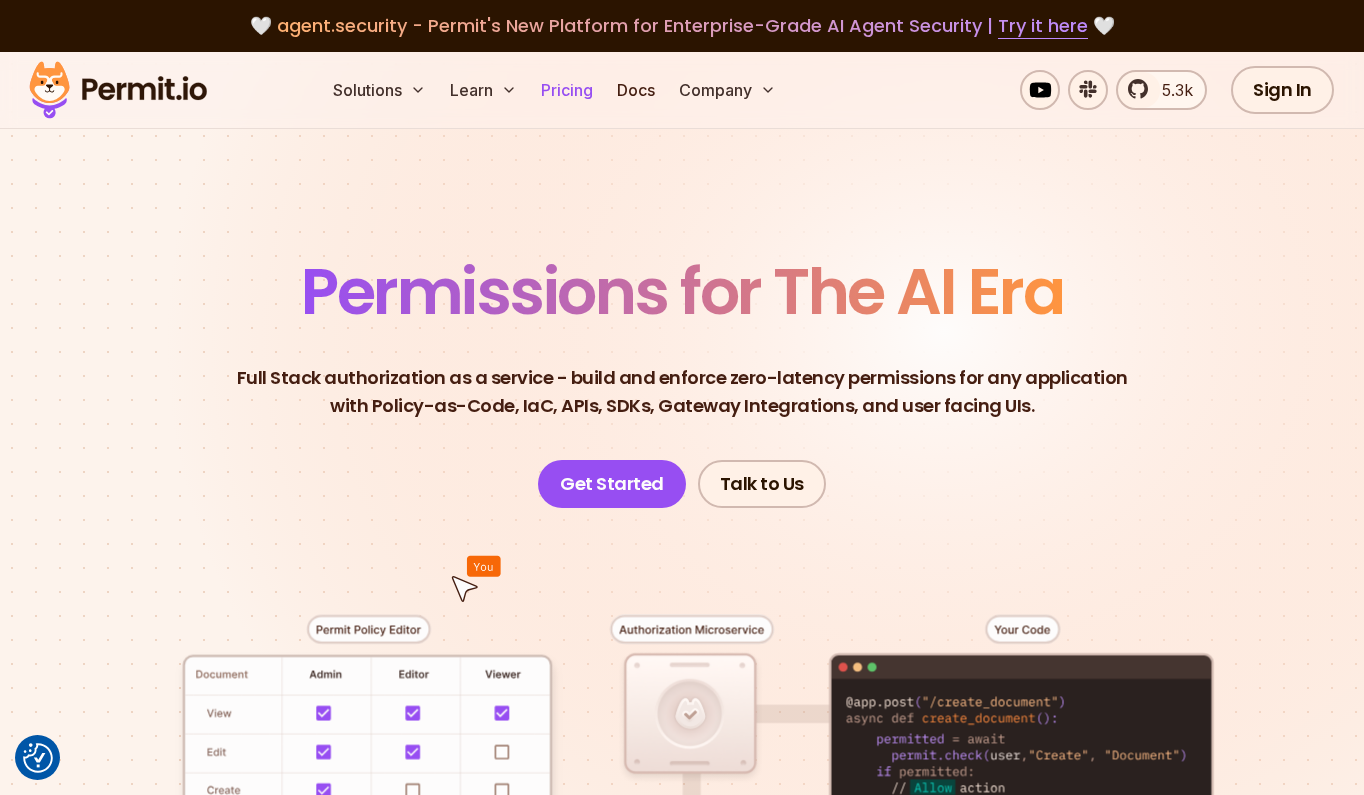 scroll, scrollTop: 340, scrollLeft: 0, axis: vertical 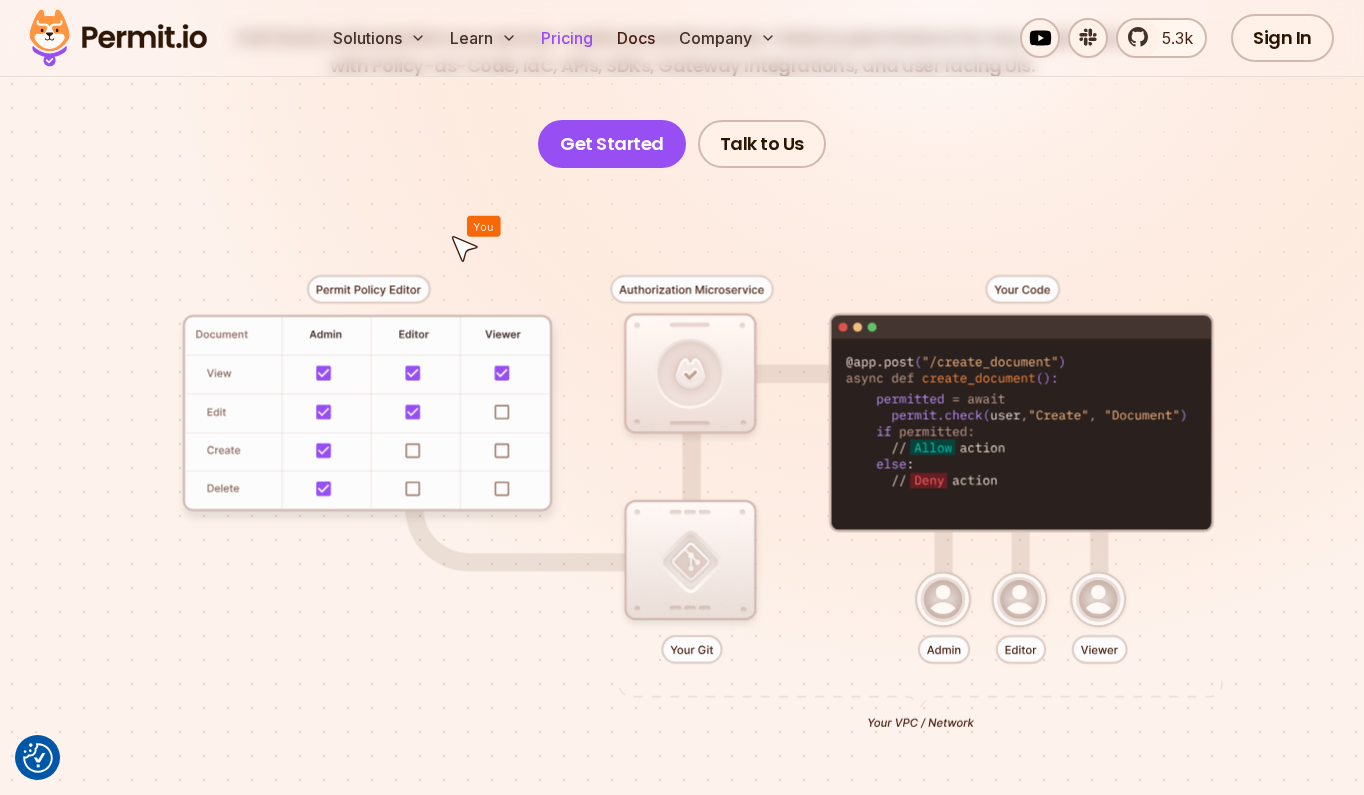 click on "Pricing" at bounding box center [567, 38] 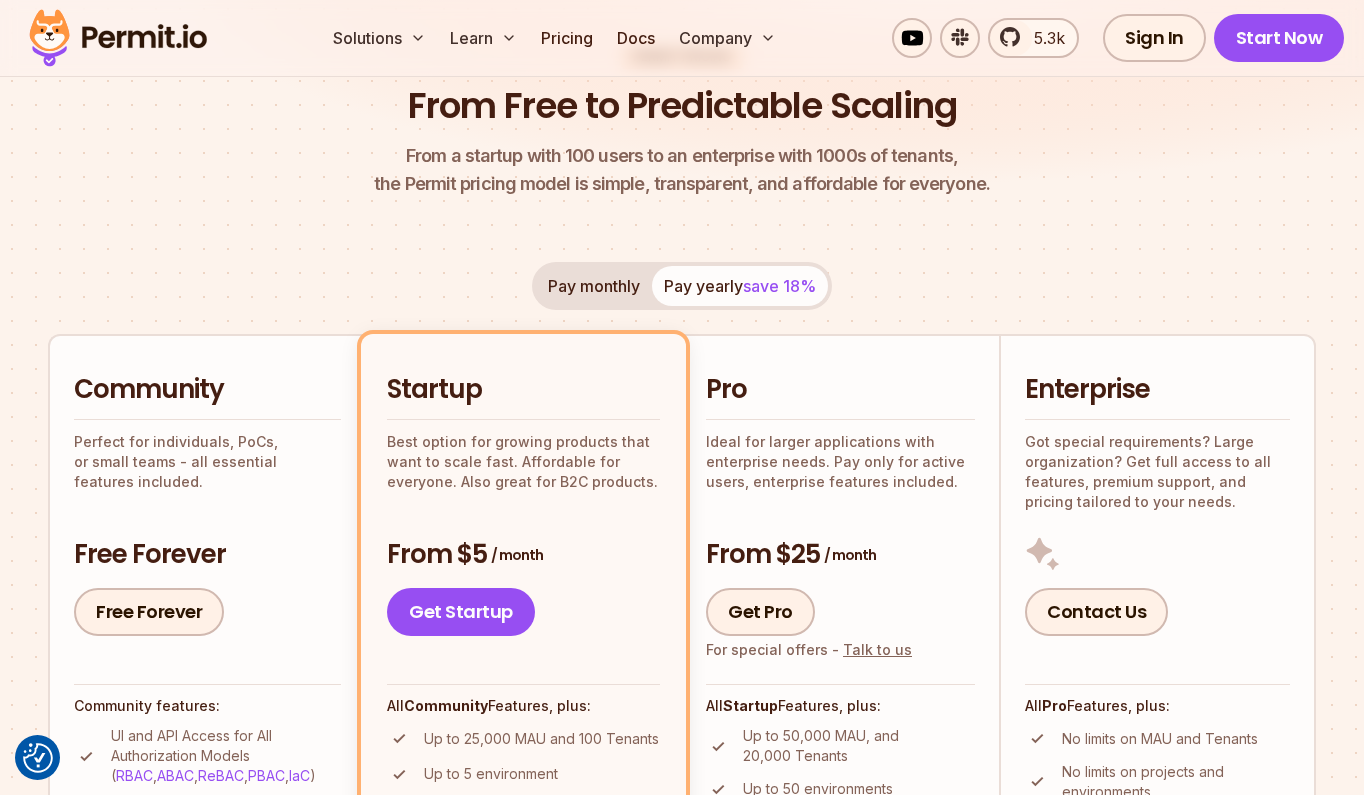 scroll, scrollTop: 476, scrollLeft: 0, axis: vertical 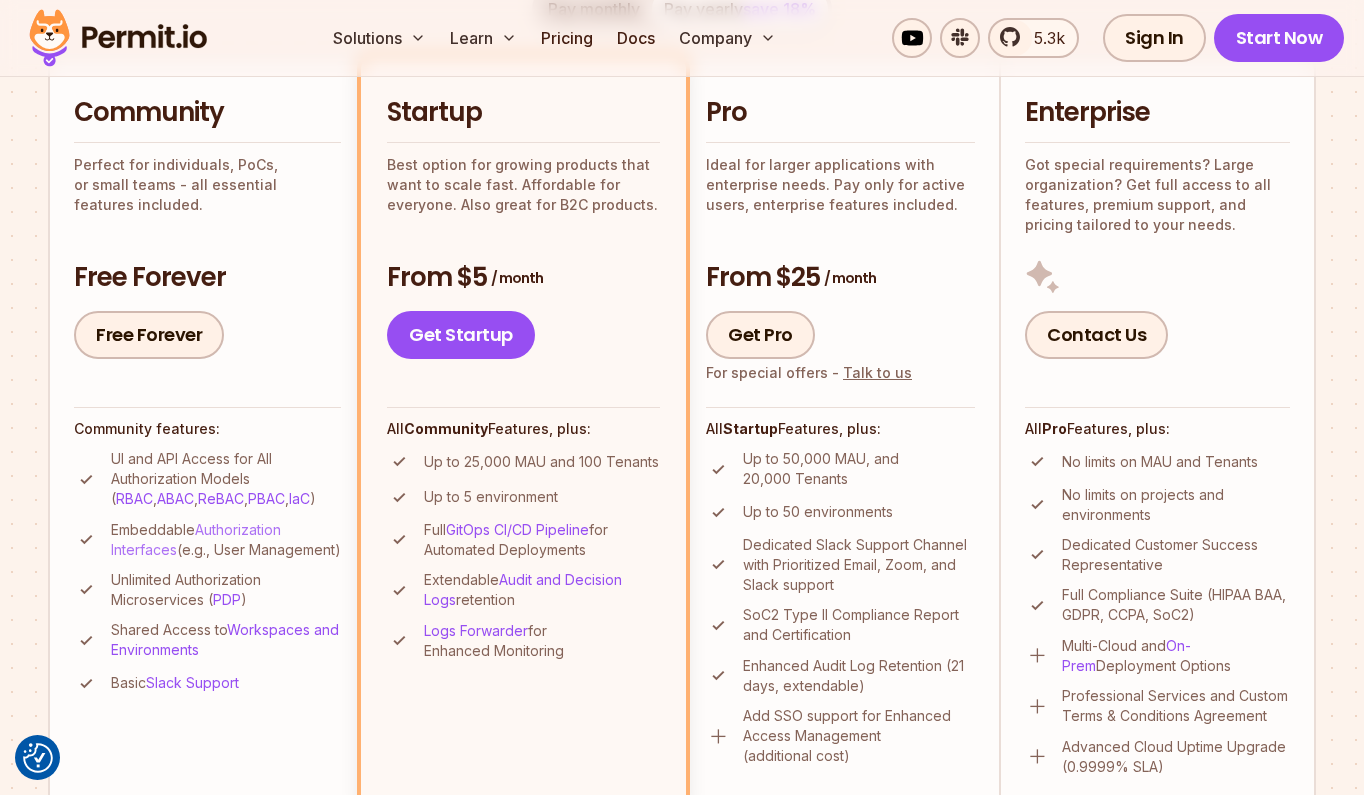 click on "Authorization Interfaces" at bounding box center (196, 539) 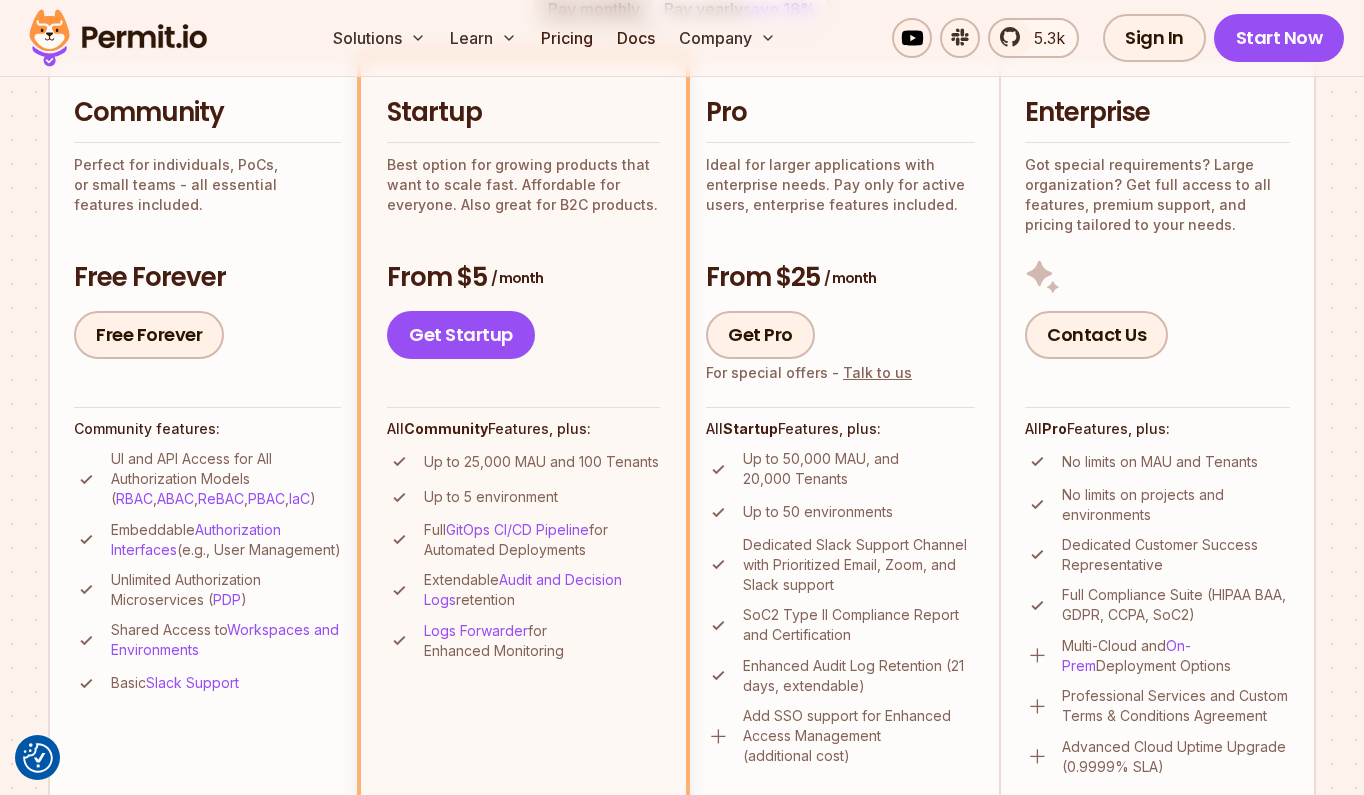 scroll, scrollTop: 1088, scrollLeft: 0, axis: vertical 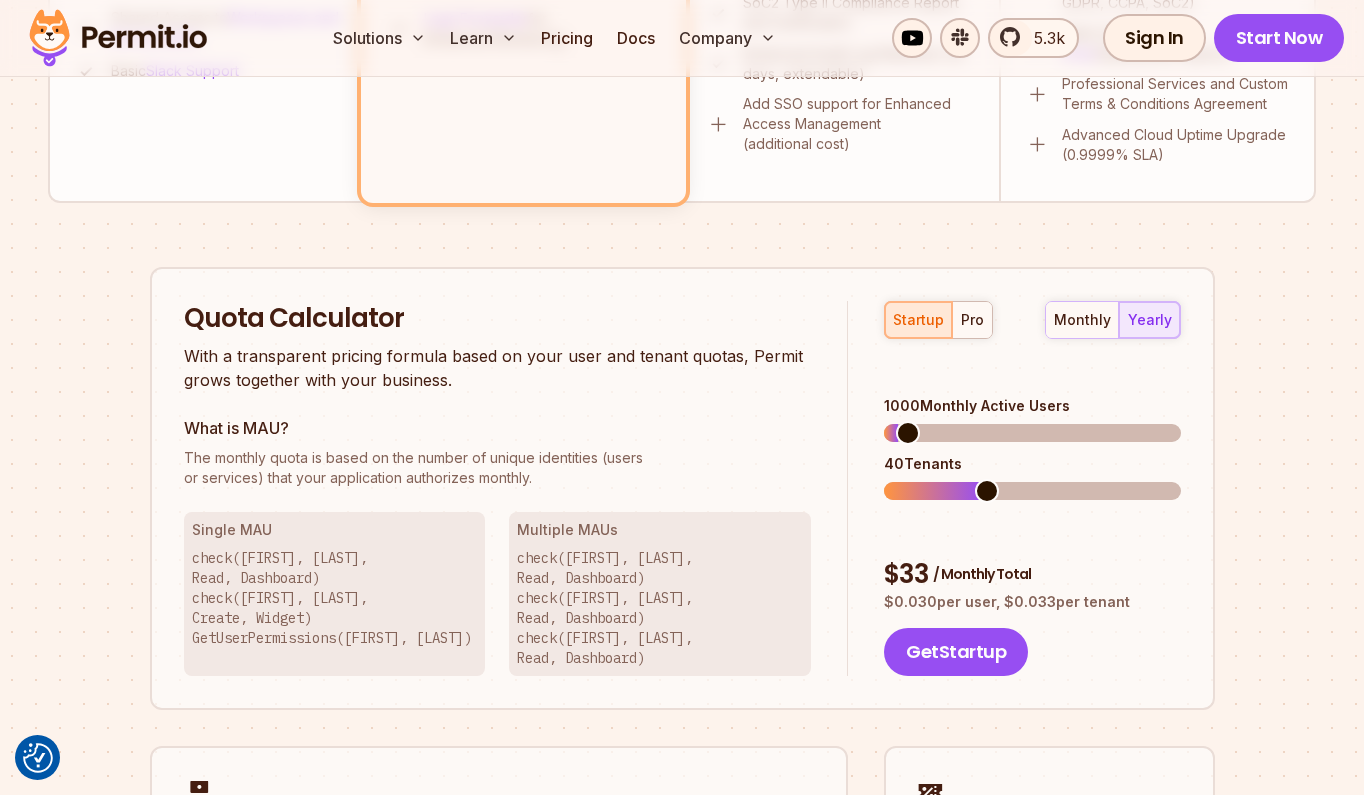 click at bounding box center (933, 491) 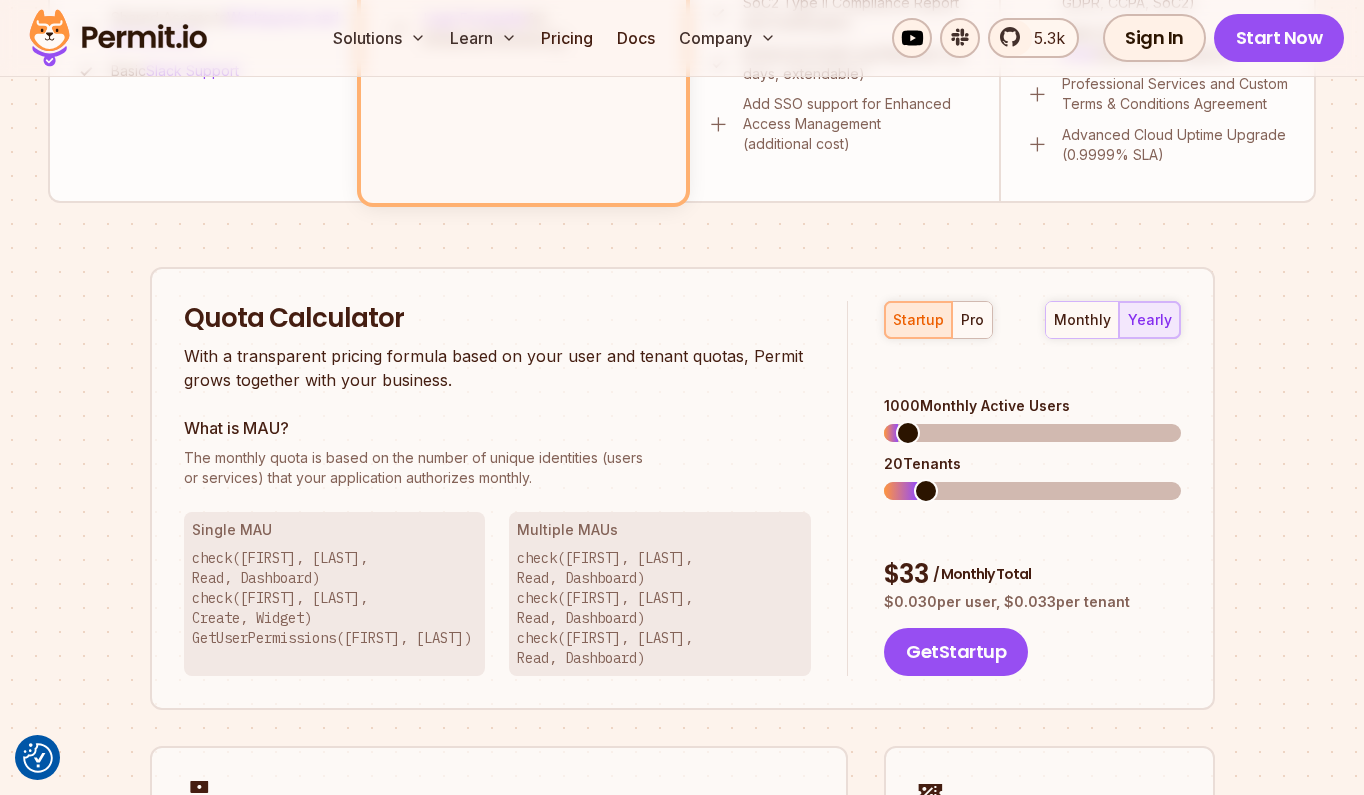 click at bounding box center [1032, 491] 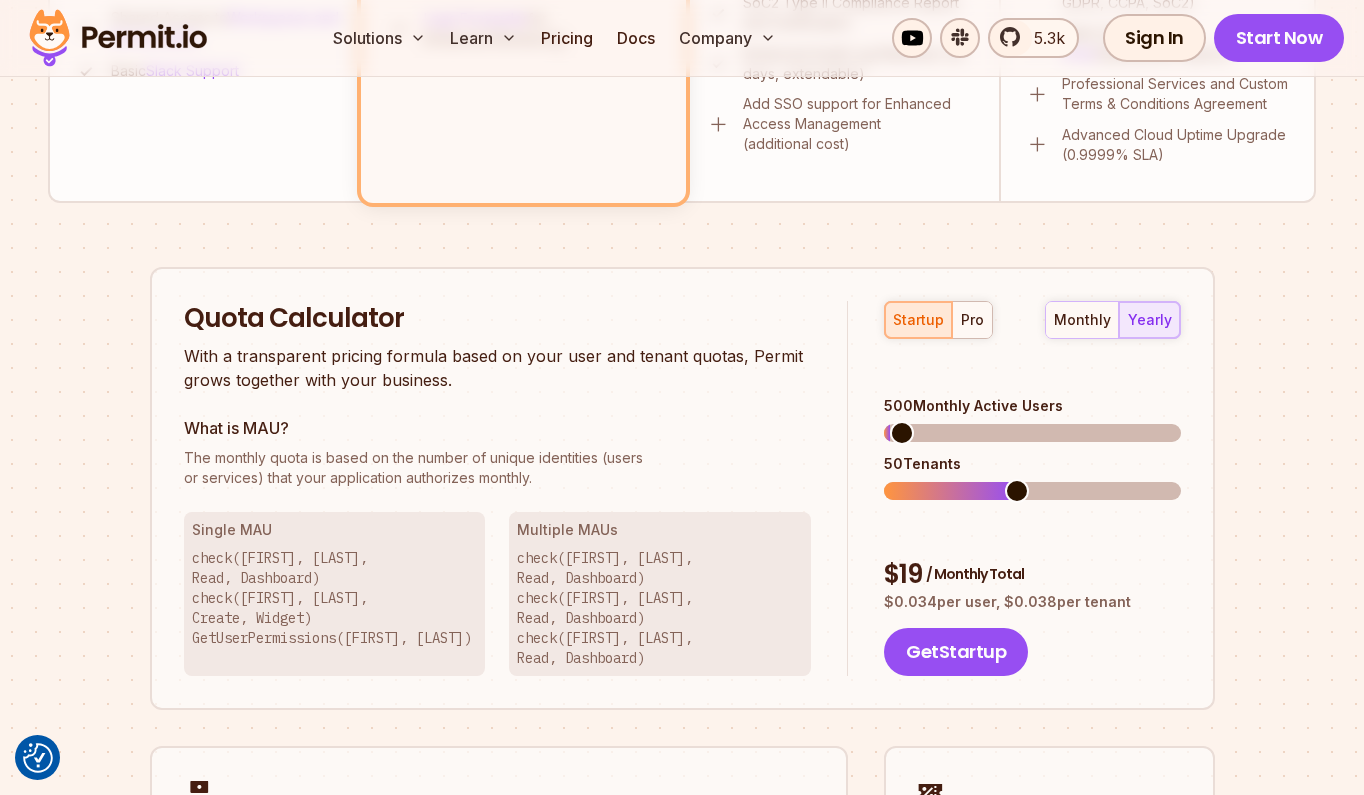click at bounding box center [902, 433] 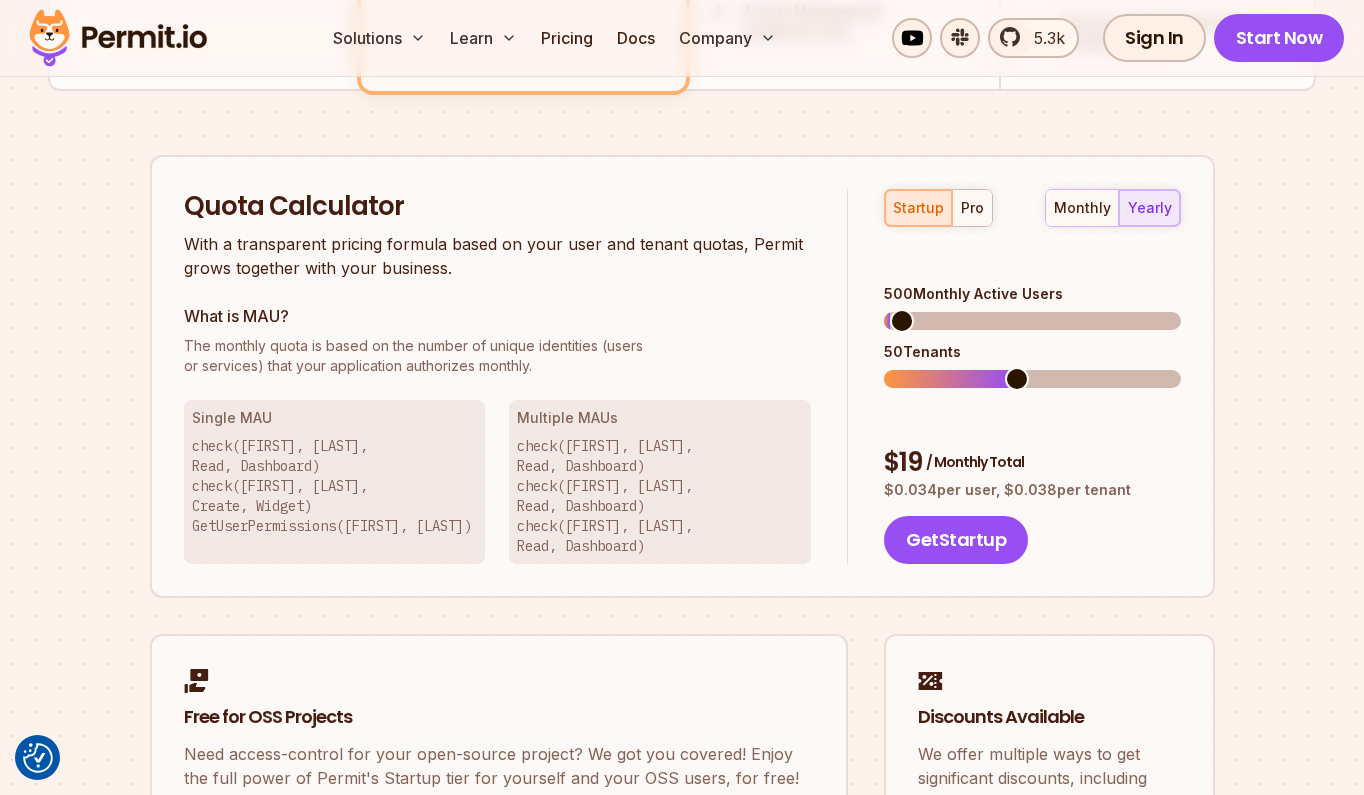 scroll, scrollTop: 1272, scrollLeft: 0, axis: vertical 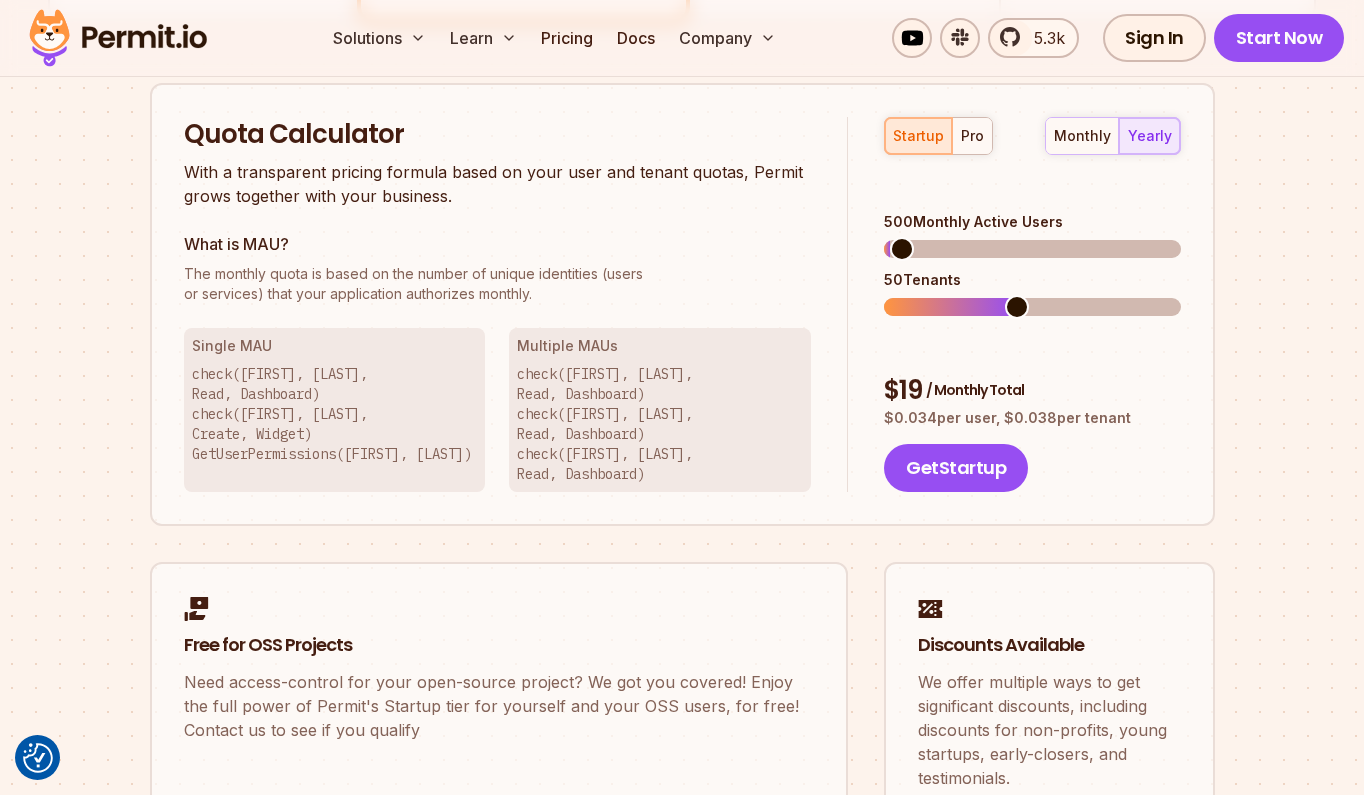 click on "What is MAU? The monthly quota is based on the number of unique identities (users   or services) that your application authorizes monthly." at bounding box center (498, 268) 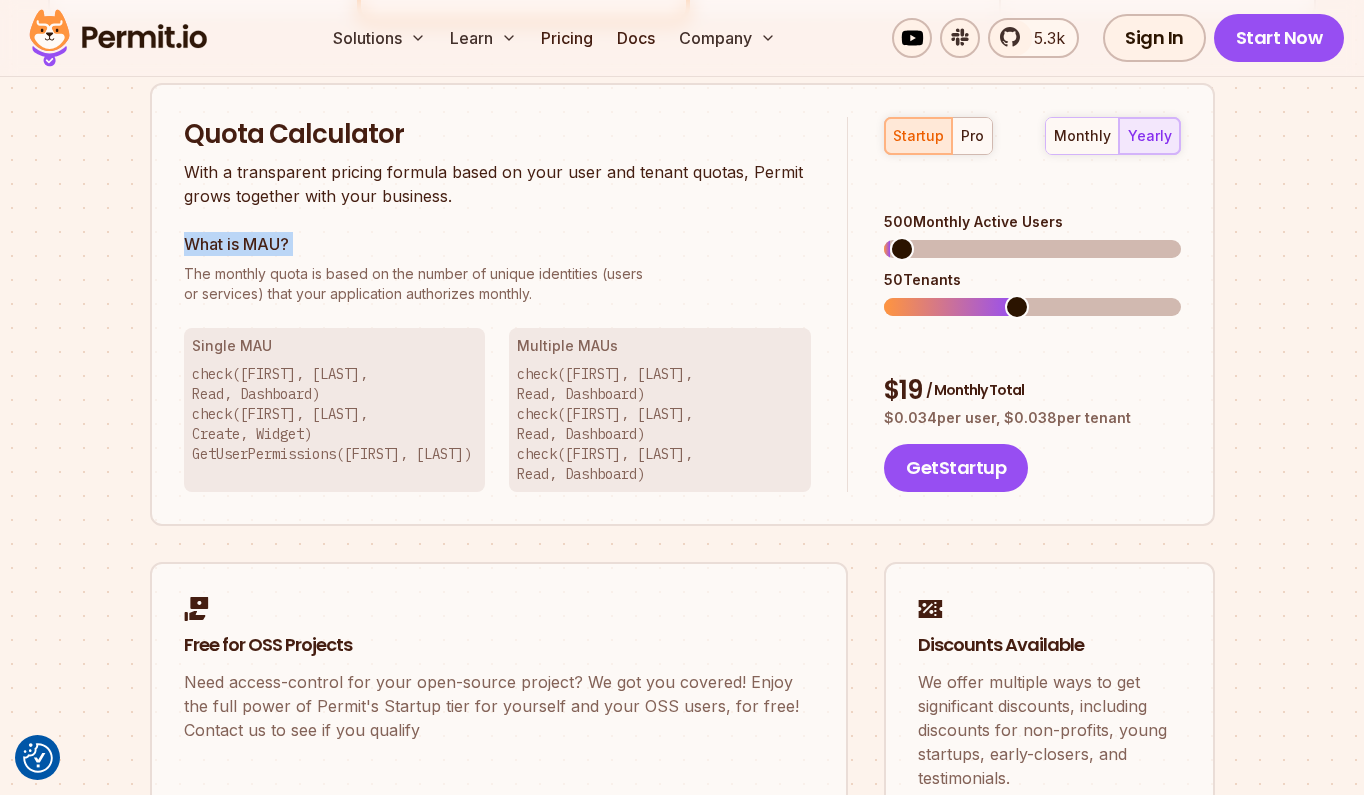 click on "The monthly quota is based on the number of unique identities (users" at bounding box center (498, 274) 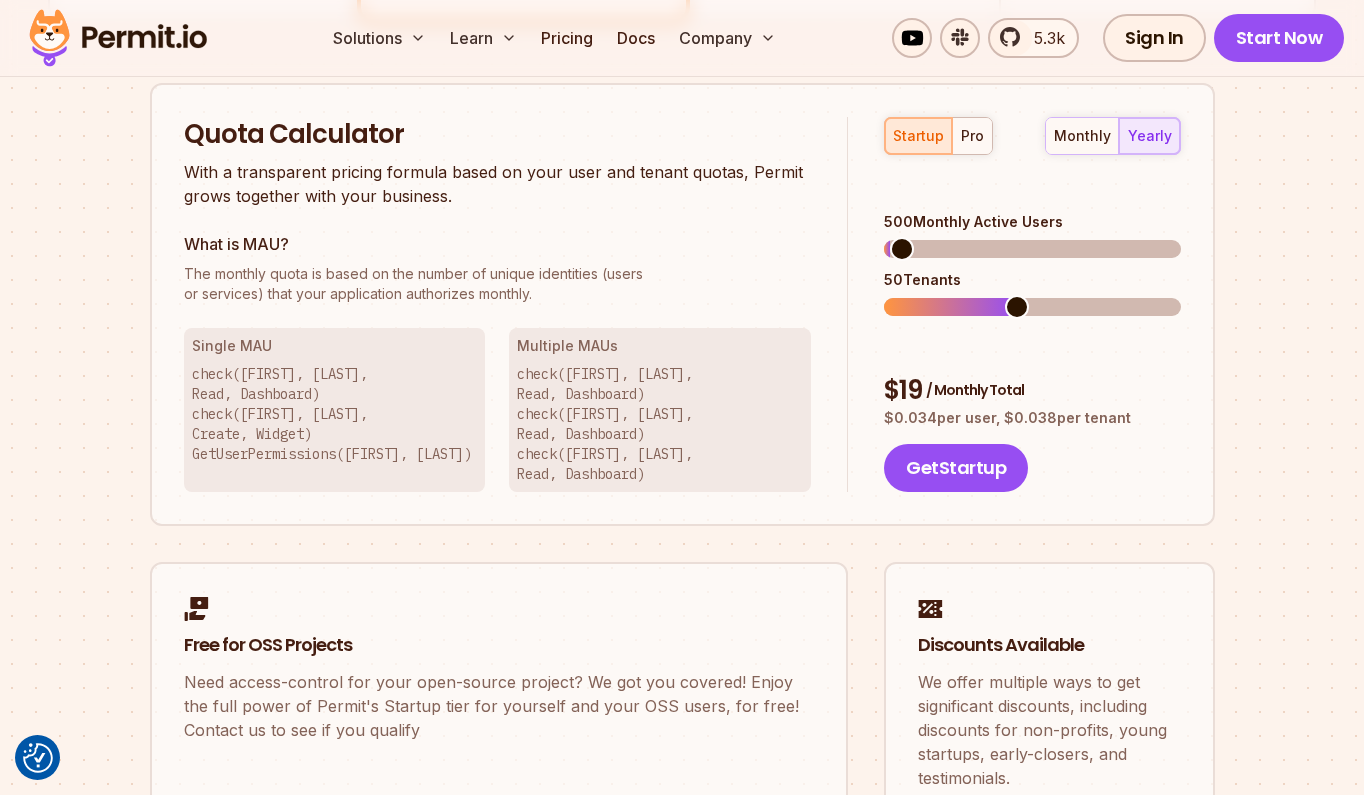 click on "The monthly quota is based on the number of unique identities (users" at bounding box center (498, 274) 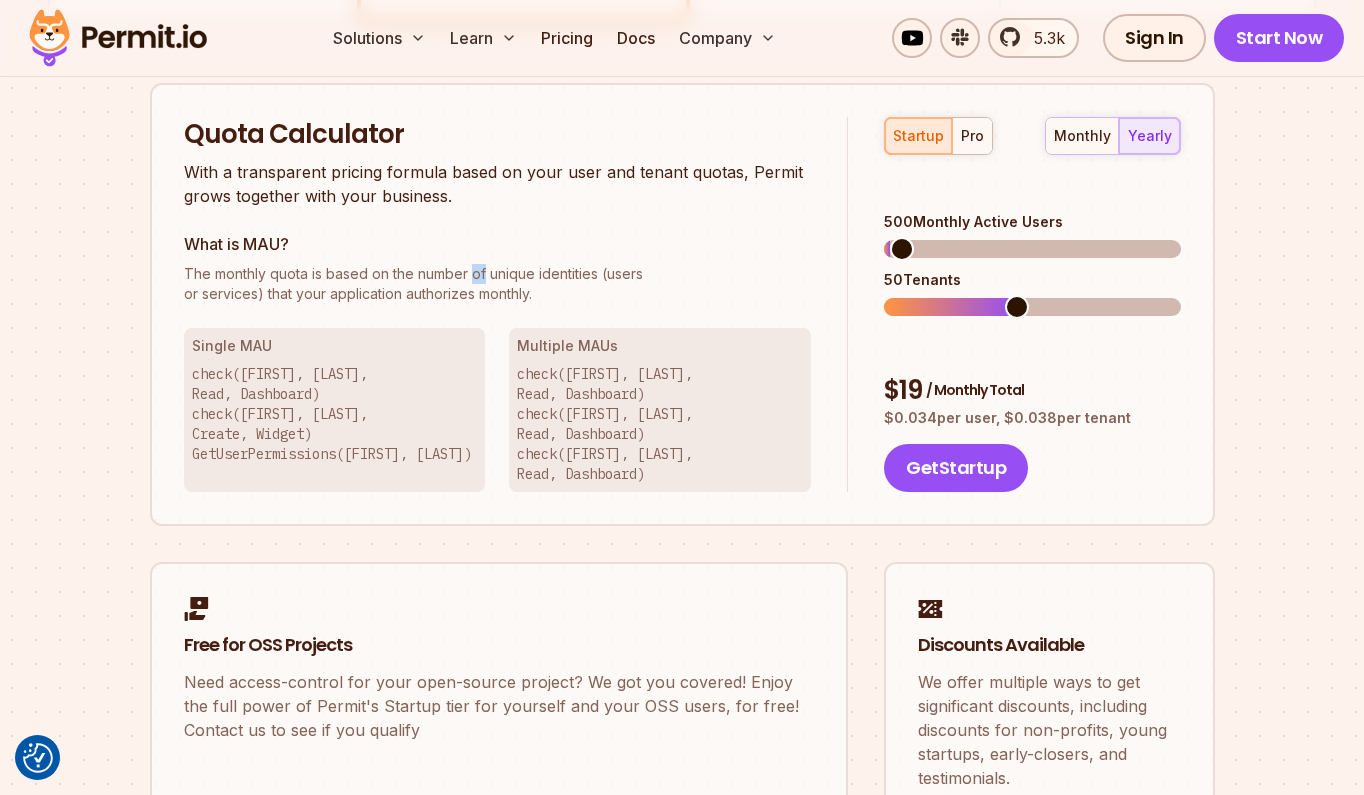 click on "The monthly quota is based on the number of unique identities (users" at bounding box center (498, 274) 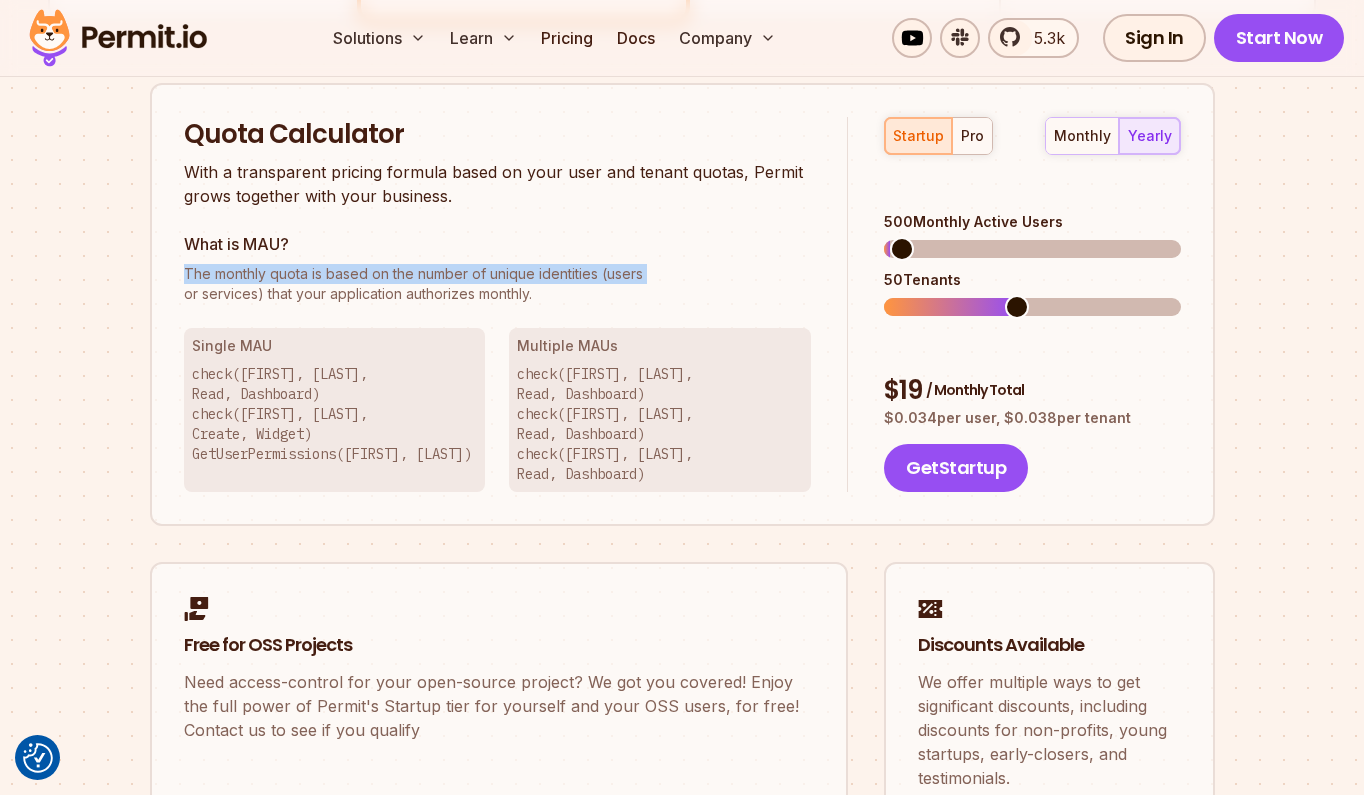 click on "The monthly quota is based on the number of unique identities (users" at bounding box center [498, 274] 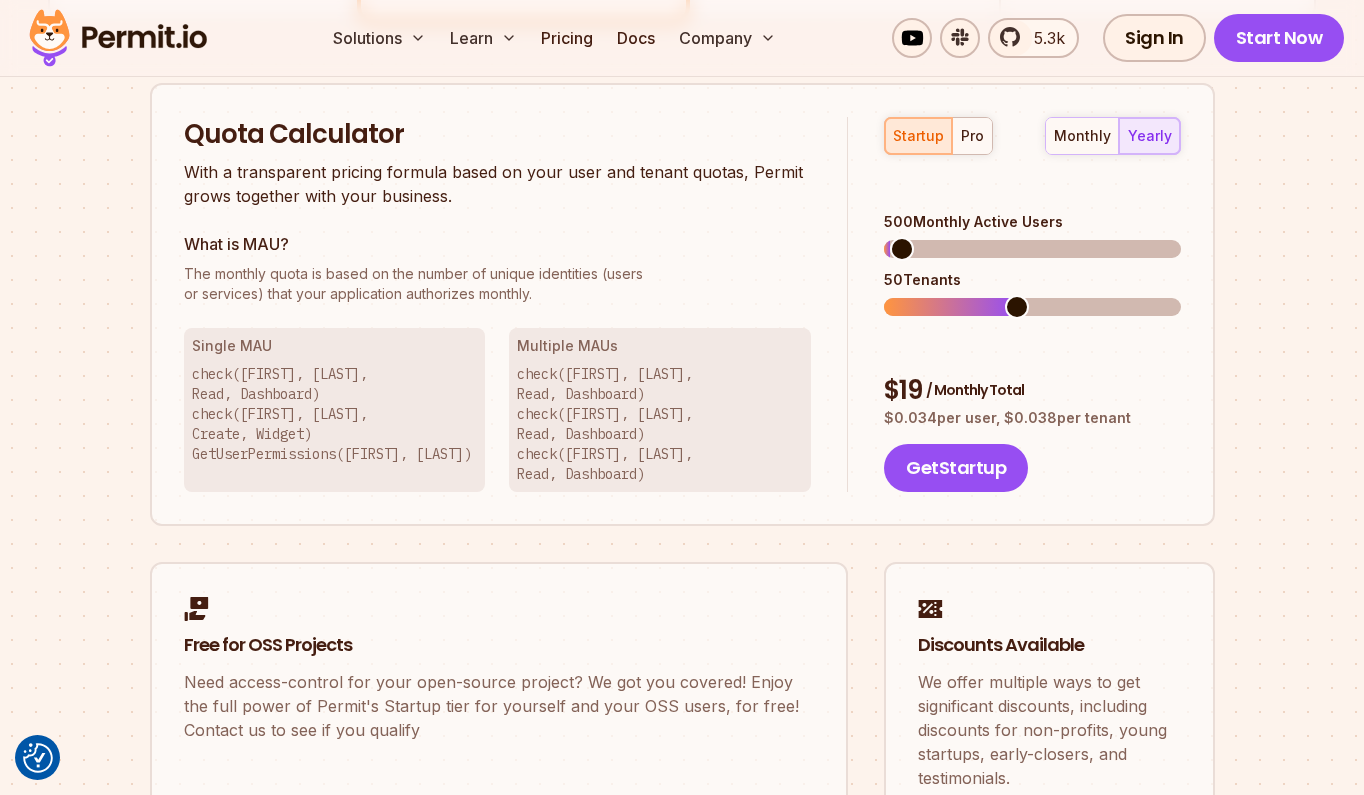 click on "The monthly quota is based on the number of unique identities (users" at bounding box center (498, 274) 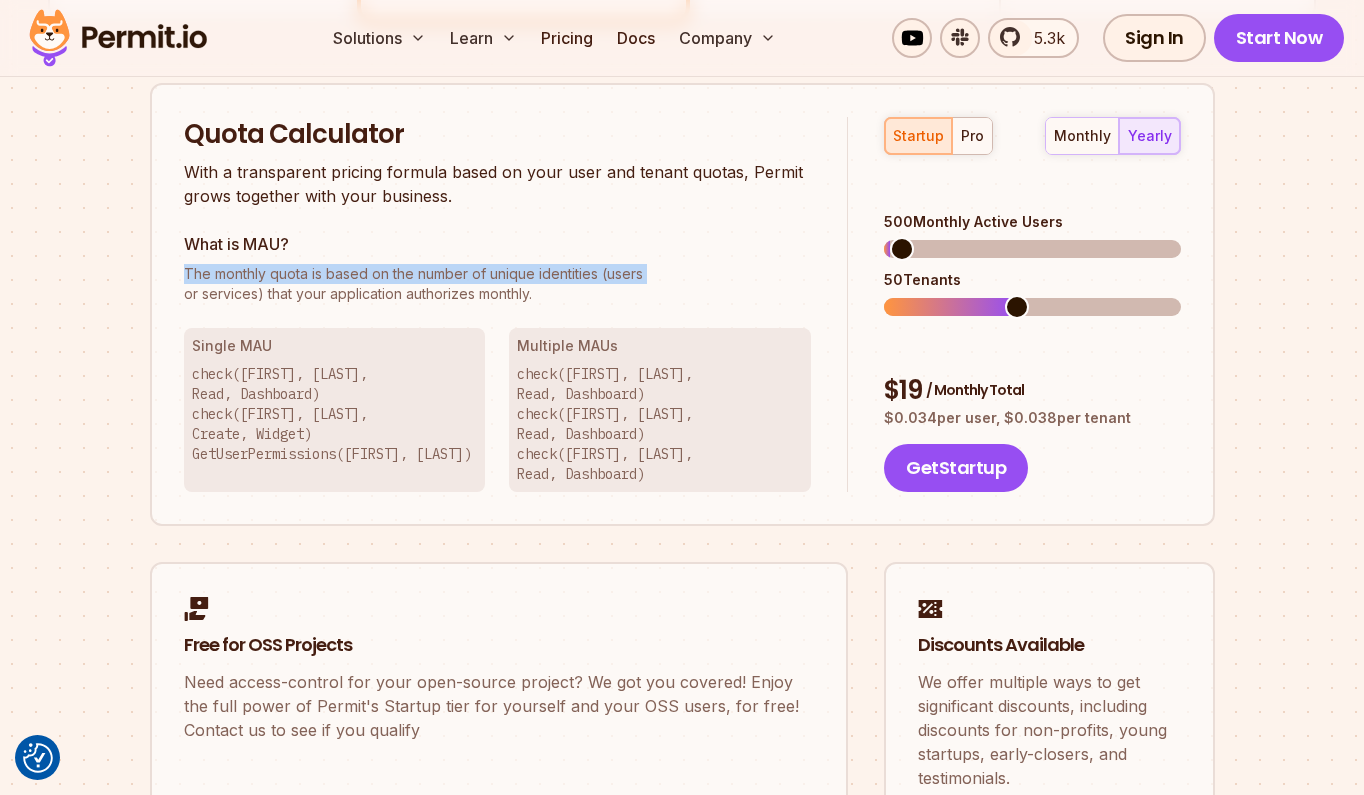 click on "The monthly quota is based on the number of unique identities (users   or services) that your application authorizes monthly." at bounding box center (498, 284) 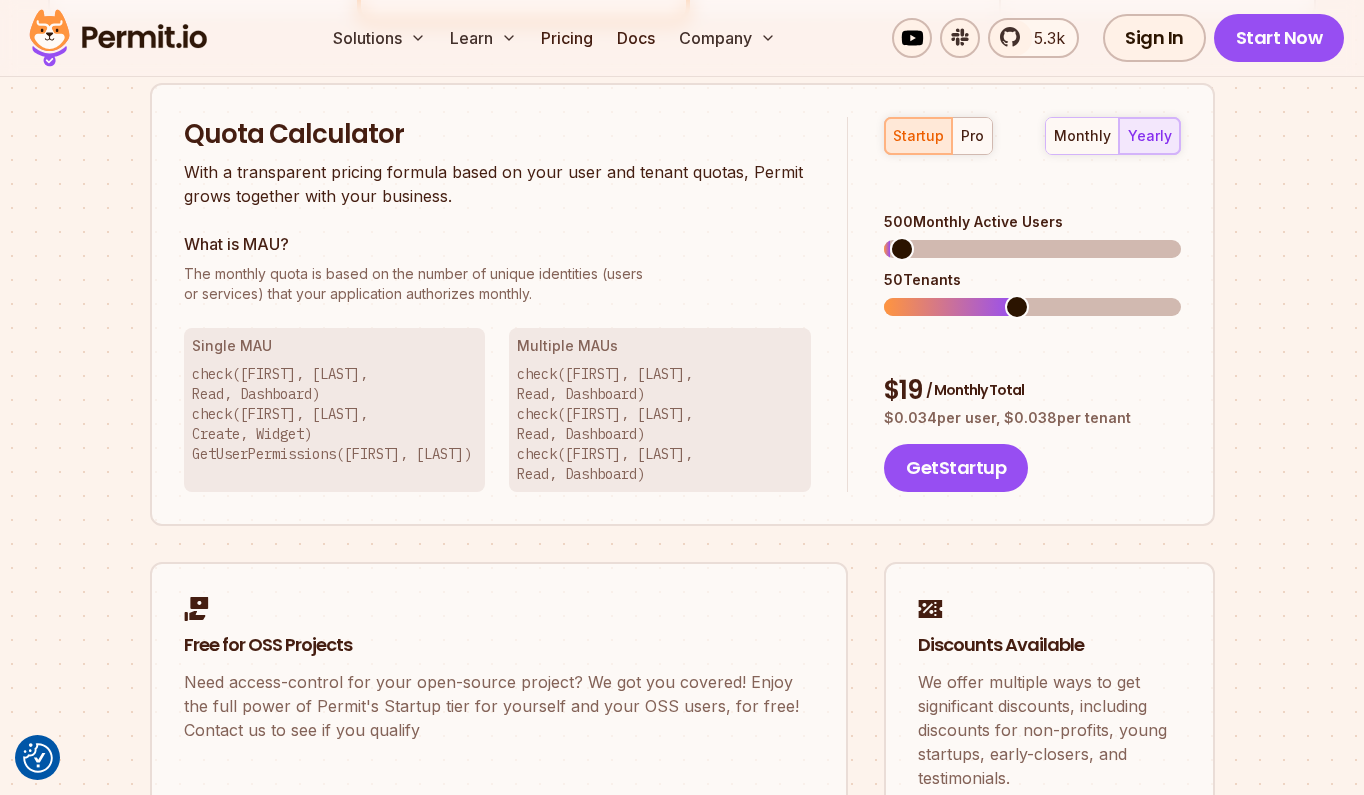 click on "The monthly quota is based on the number of unique identities (users   or services) that your application authorizes monthly." at bounding box center (498, 284) 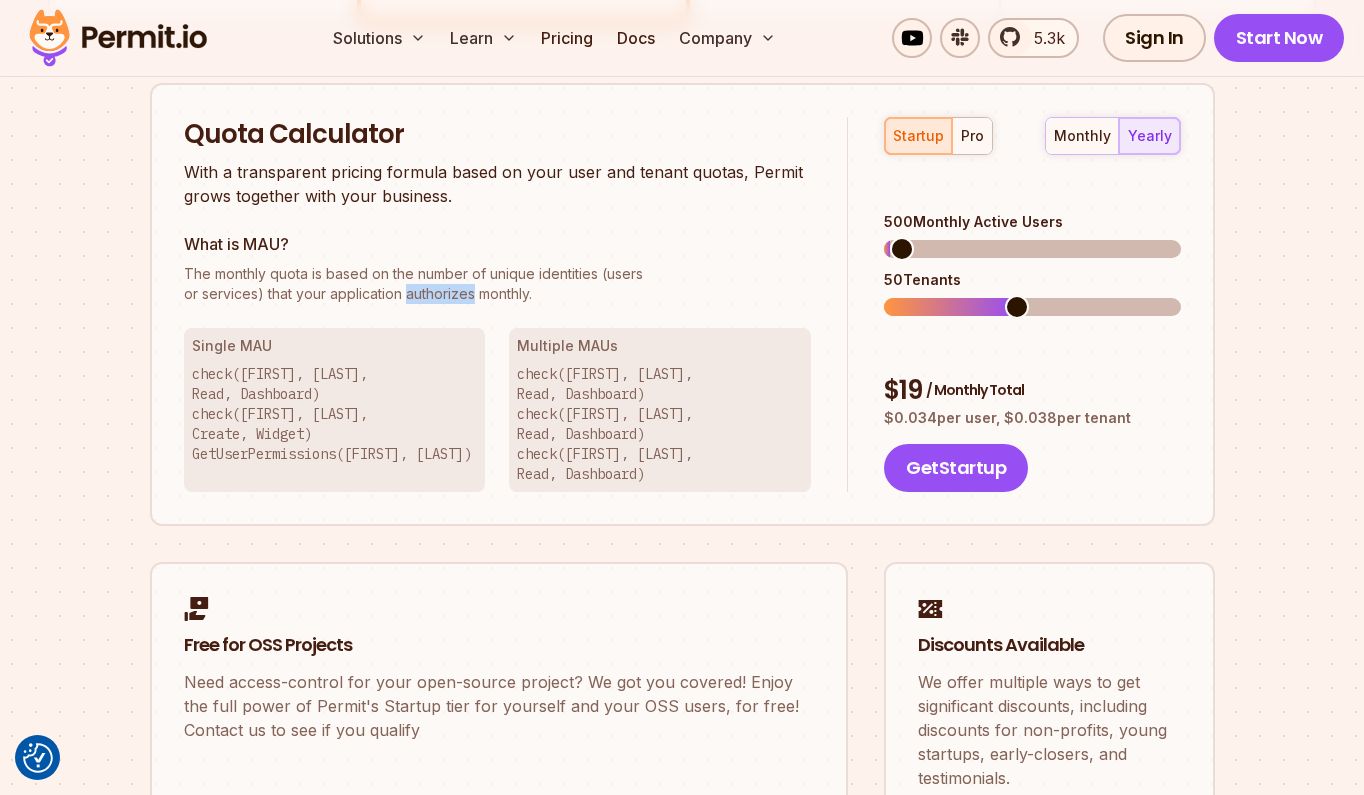 click on "The monthly quota is based on the number of unique identities (users   or services) that your application authorizes monthly." at bounding box center (498, 284) 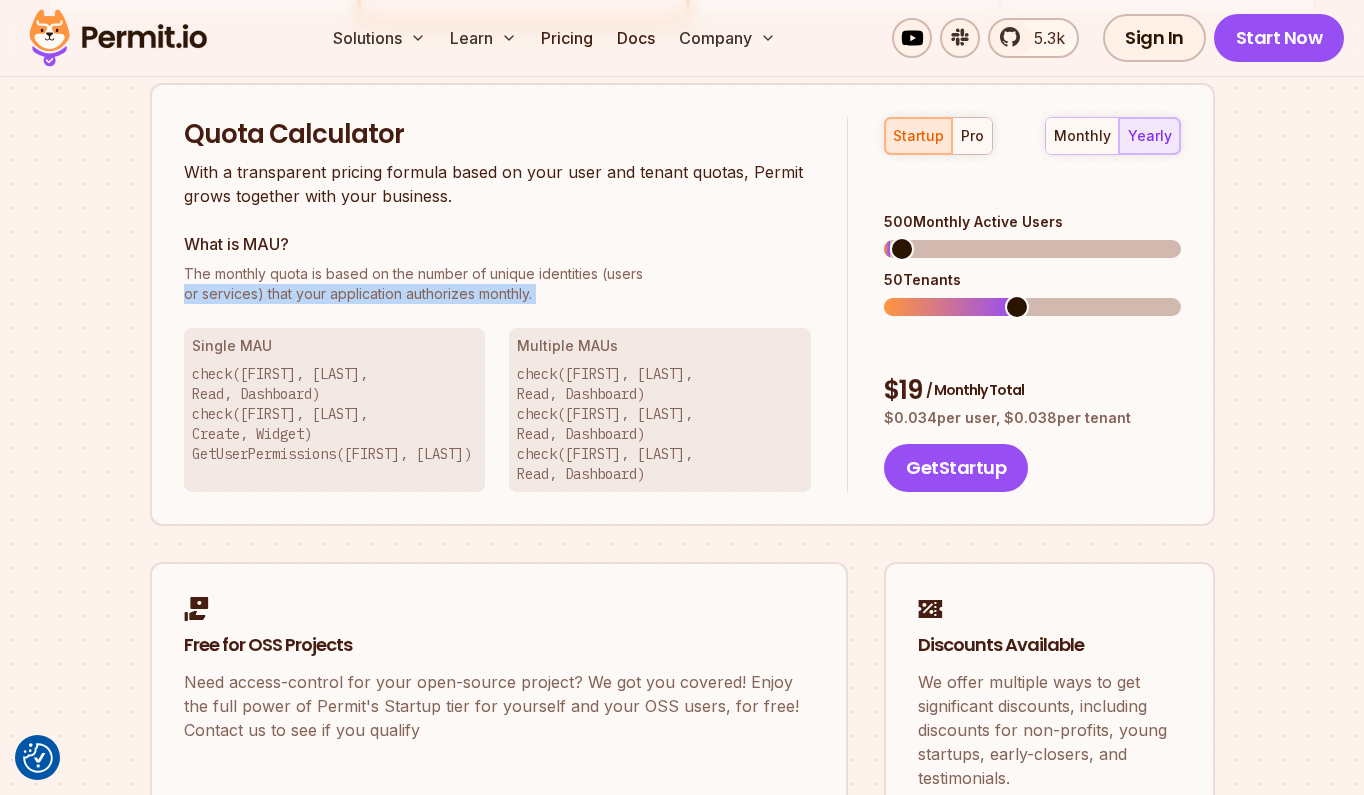 click on "The monthly quota is based on the number of unique identities (users   or services) that your application authorizes monthly." at bounding box center (498, 284) 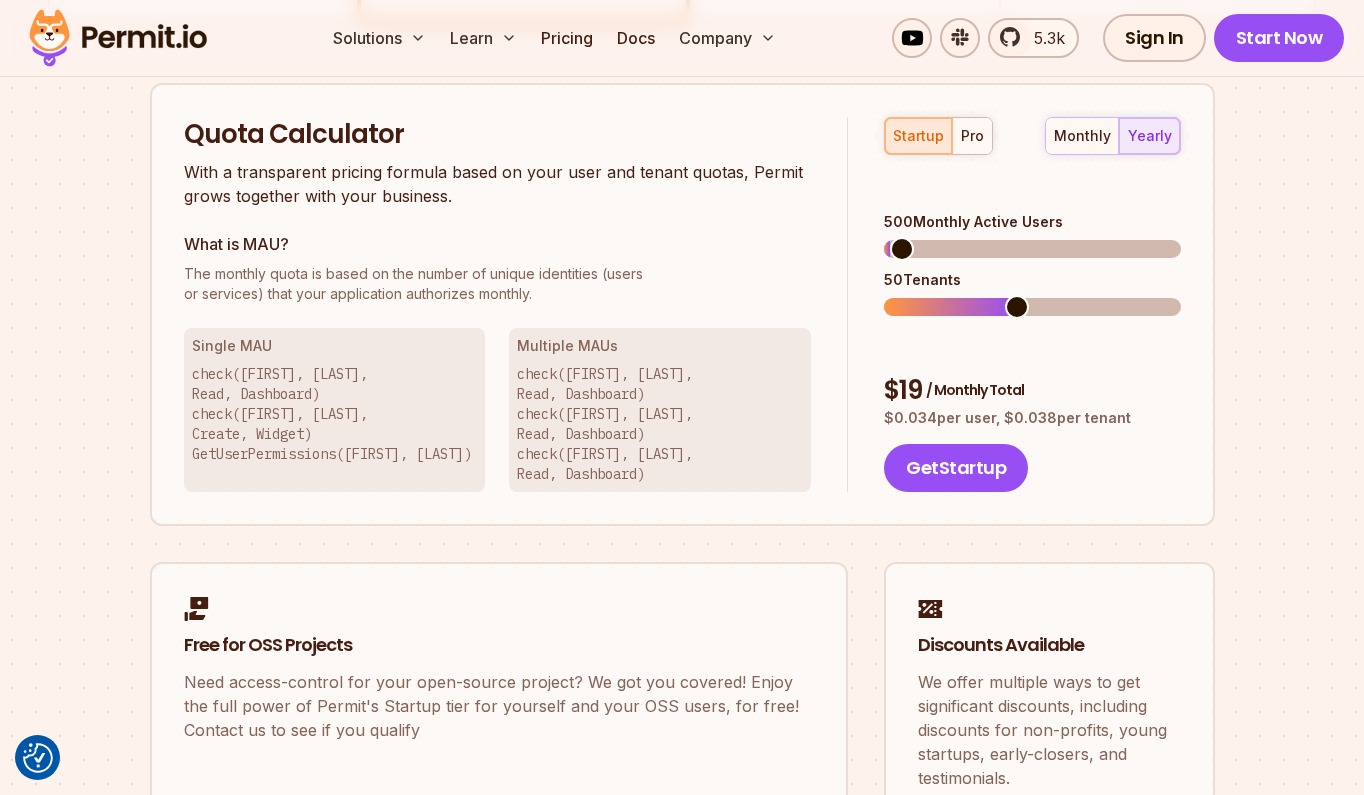 click on "The monthly quota is based on the number of unique identities (users   or services) that your application authorizes monthly." at bounding box center [498, 284] 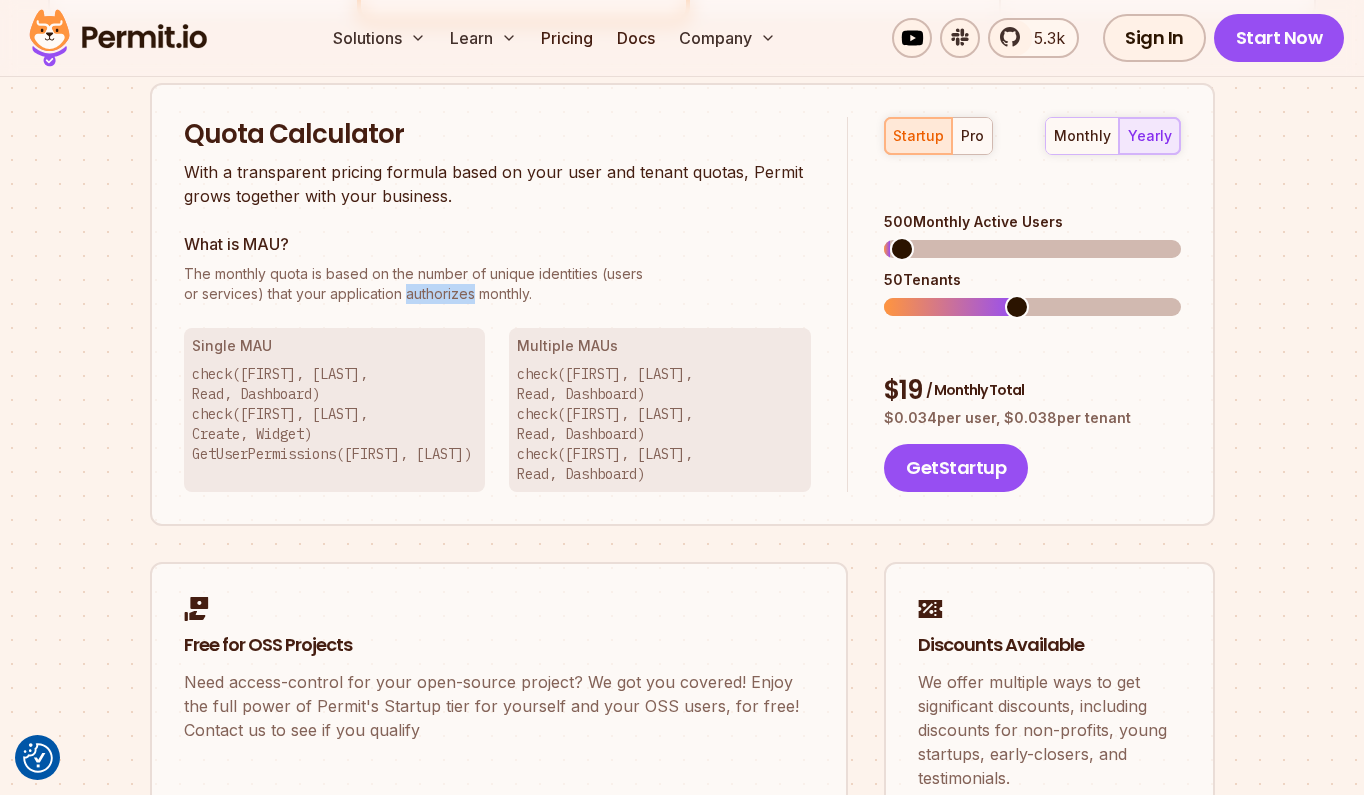 click on "The monthly quota is based on the number of unique identities (users   or services) that your application authorizes monthly." at bounding box center [498, 284] 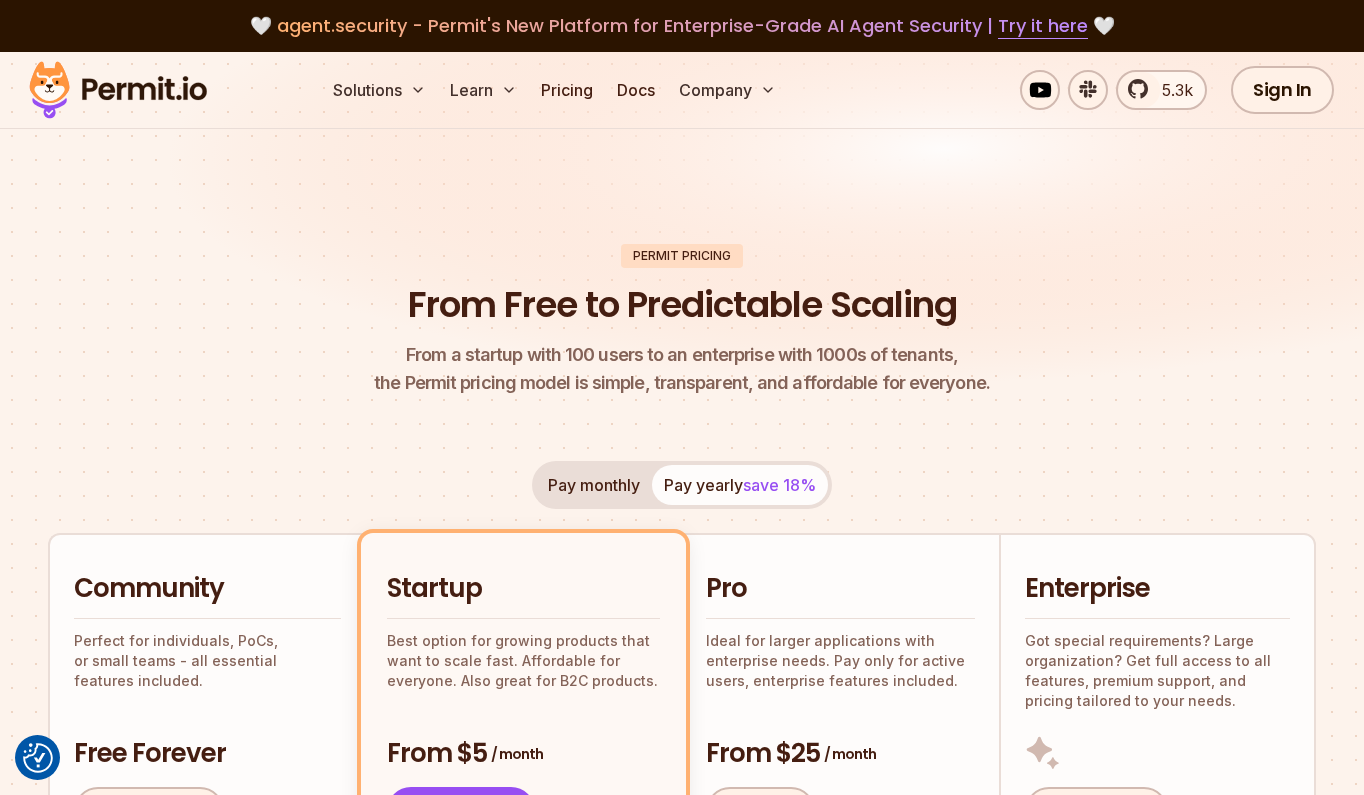 scroll, scrollTop: 0, scrollLeft: 0, axis: both 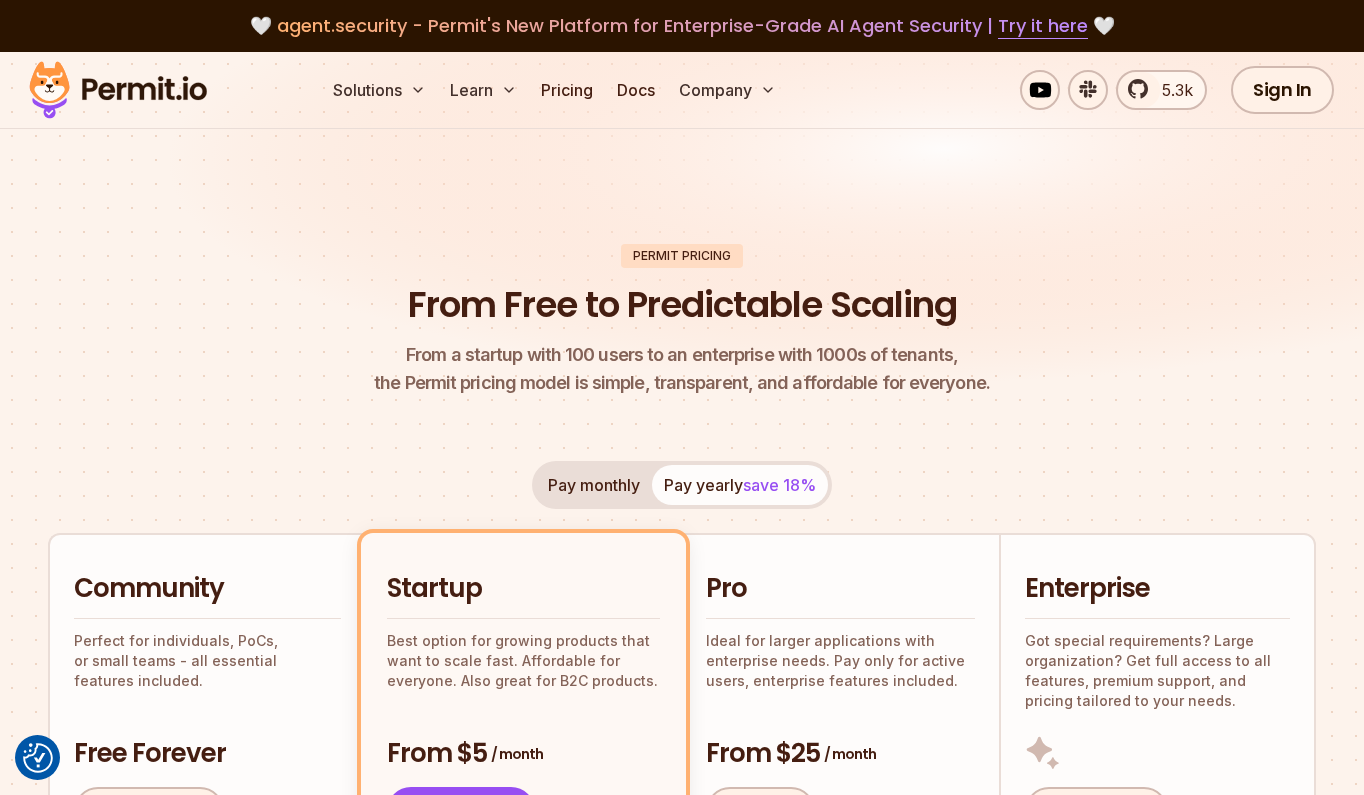 click at bounding box center [118, 90] 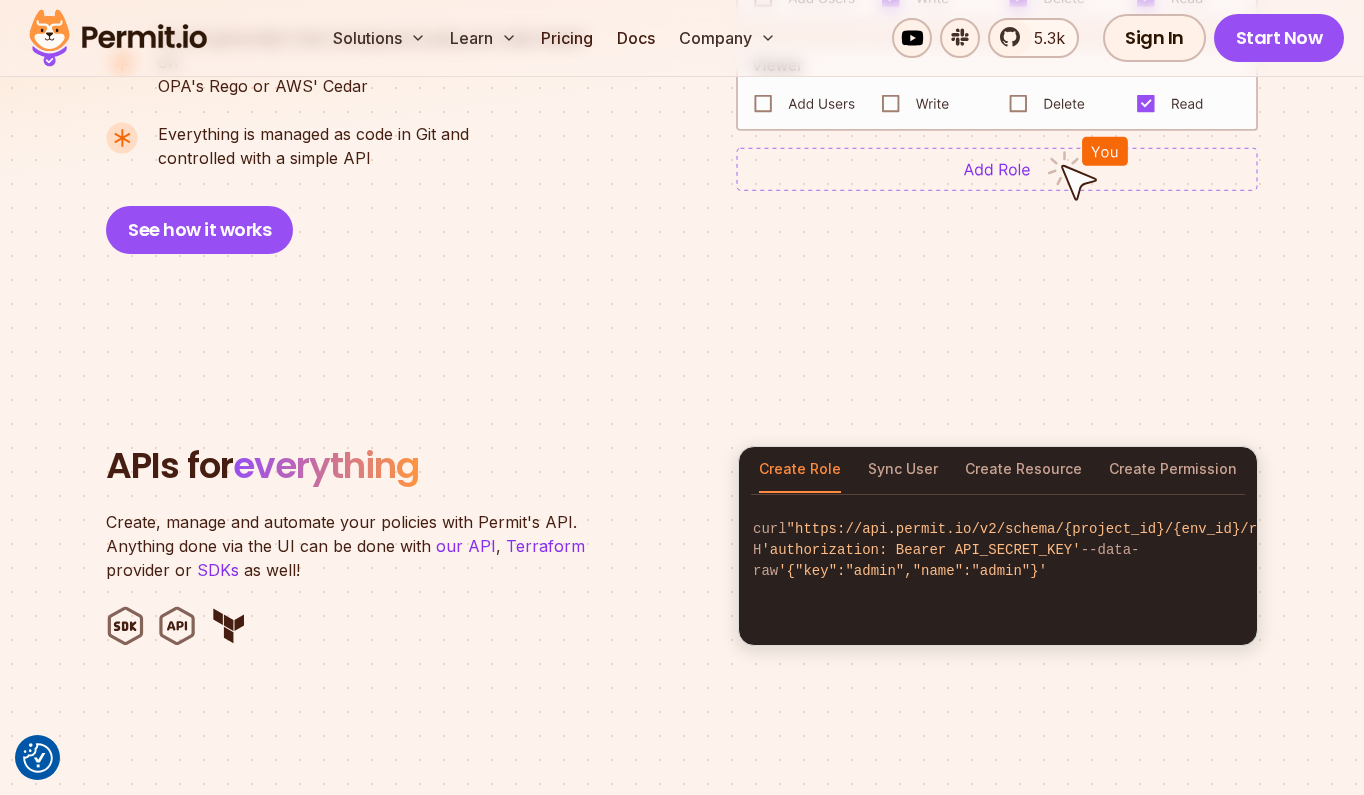 scroll, scrollTop: 1635, scrollLeft: 0, axis: vertical 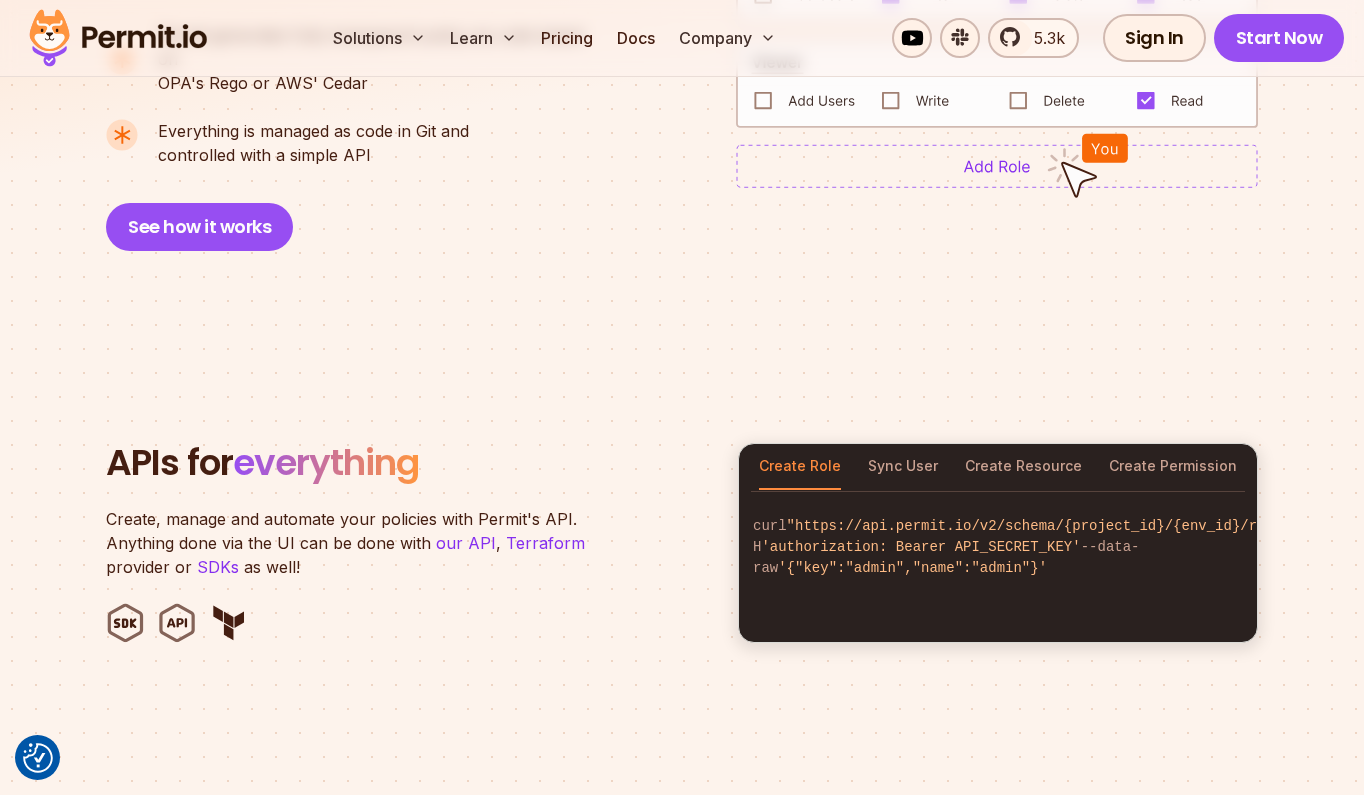 click on "Create, manage and automate your policies with Permit's API. Anything done via the UI can be done with   our API ,   Terraform   provider or   SDKs   as well!" at bounding box center (356, 543) 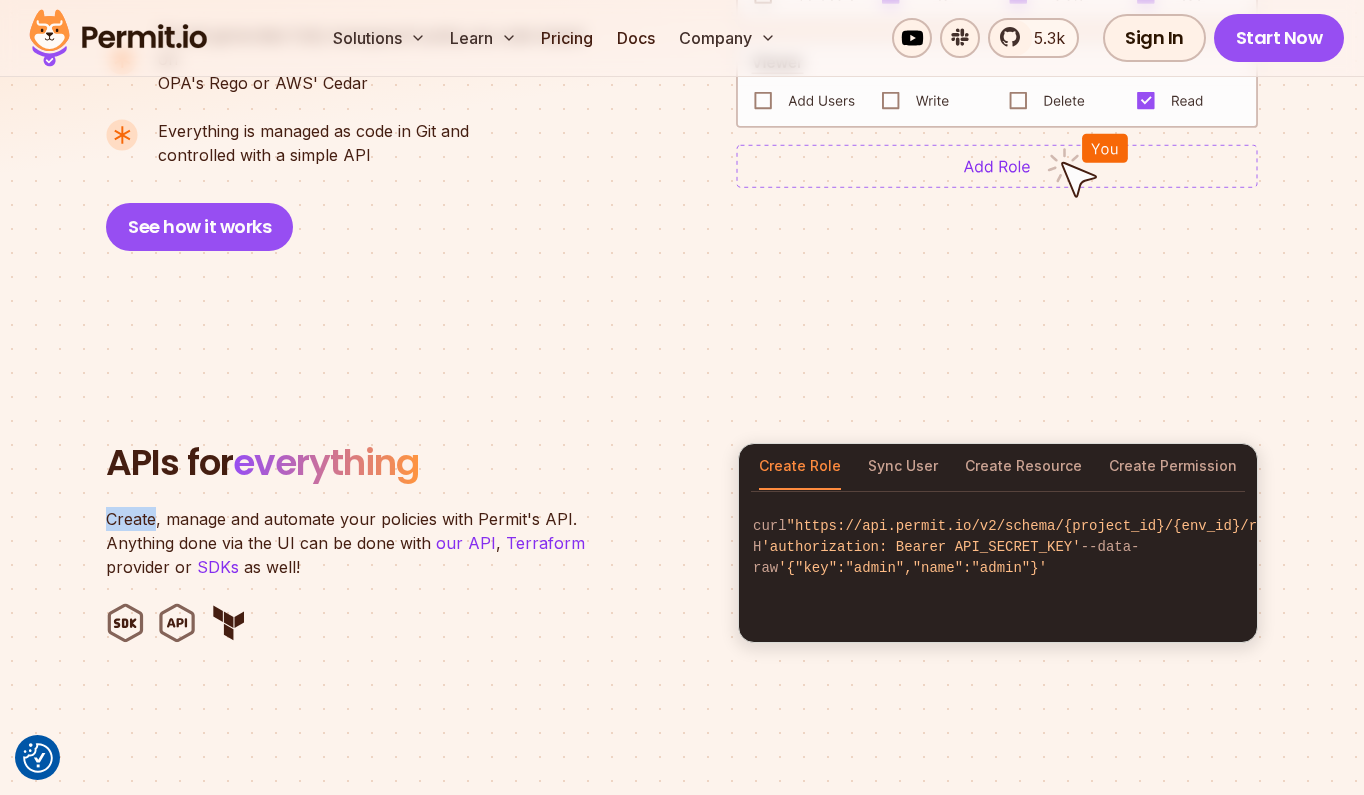click on "Create, manage and automate your policies with Permit's API. Anything done via the UI can be done with   our API ,   Terraform   provider or   SDKs   as well!" at bounding box center [356, 543] 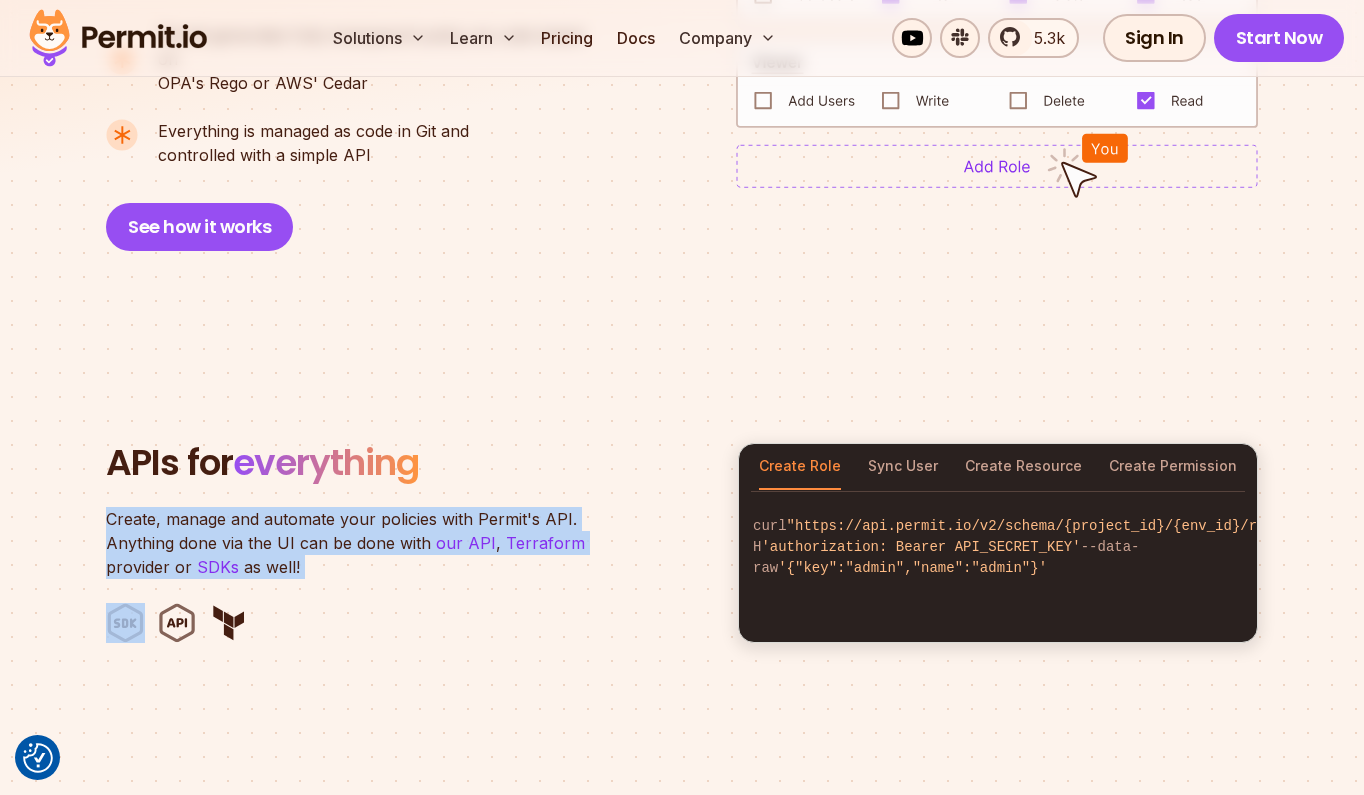 click on "APIs for  everything" at bounding box center [410, 463] 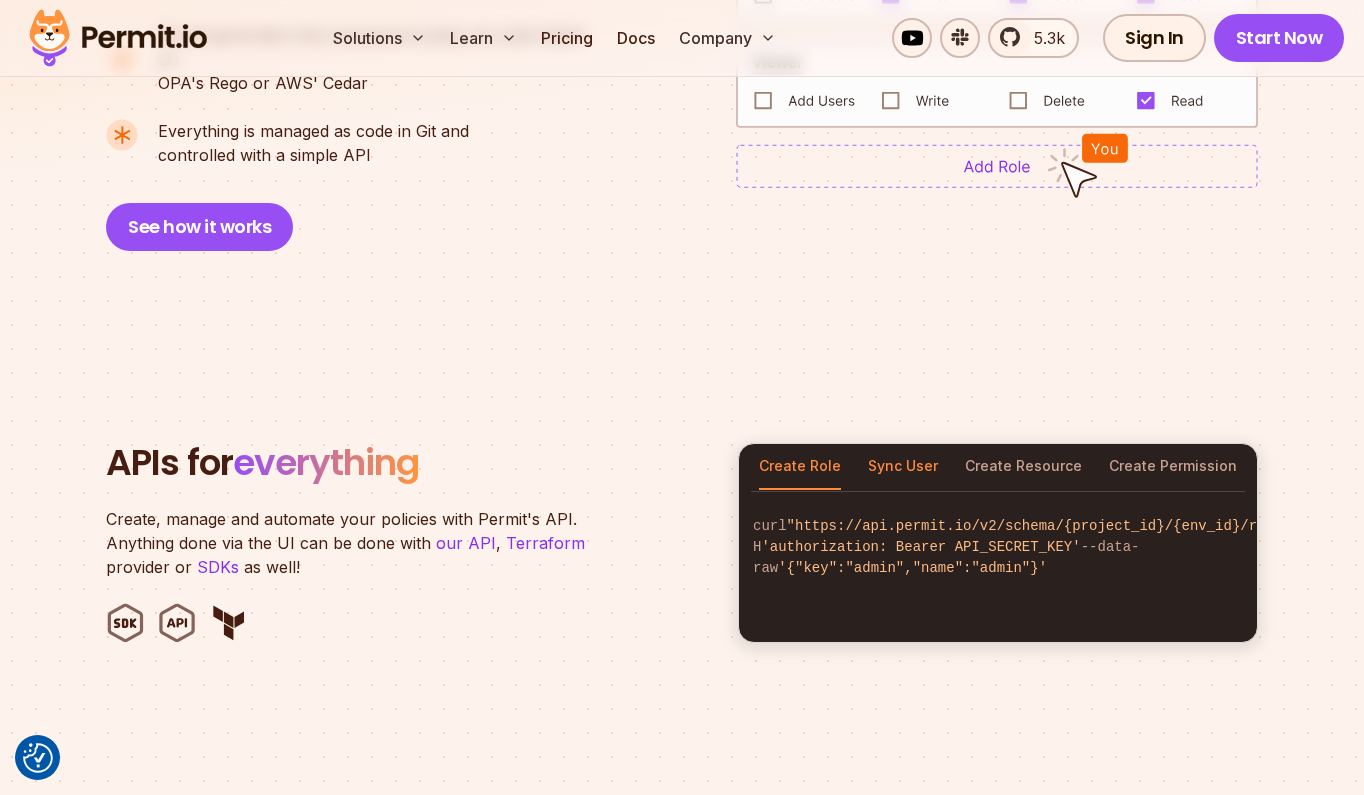 click on "Sync User" at bounding box center (903, 467) 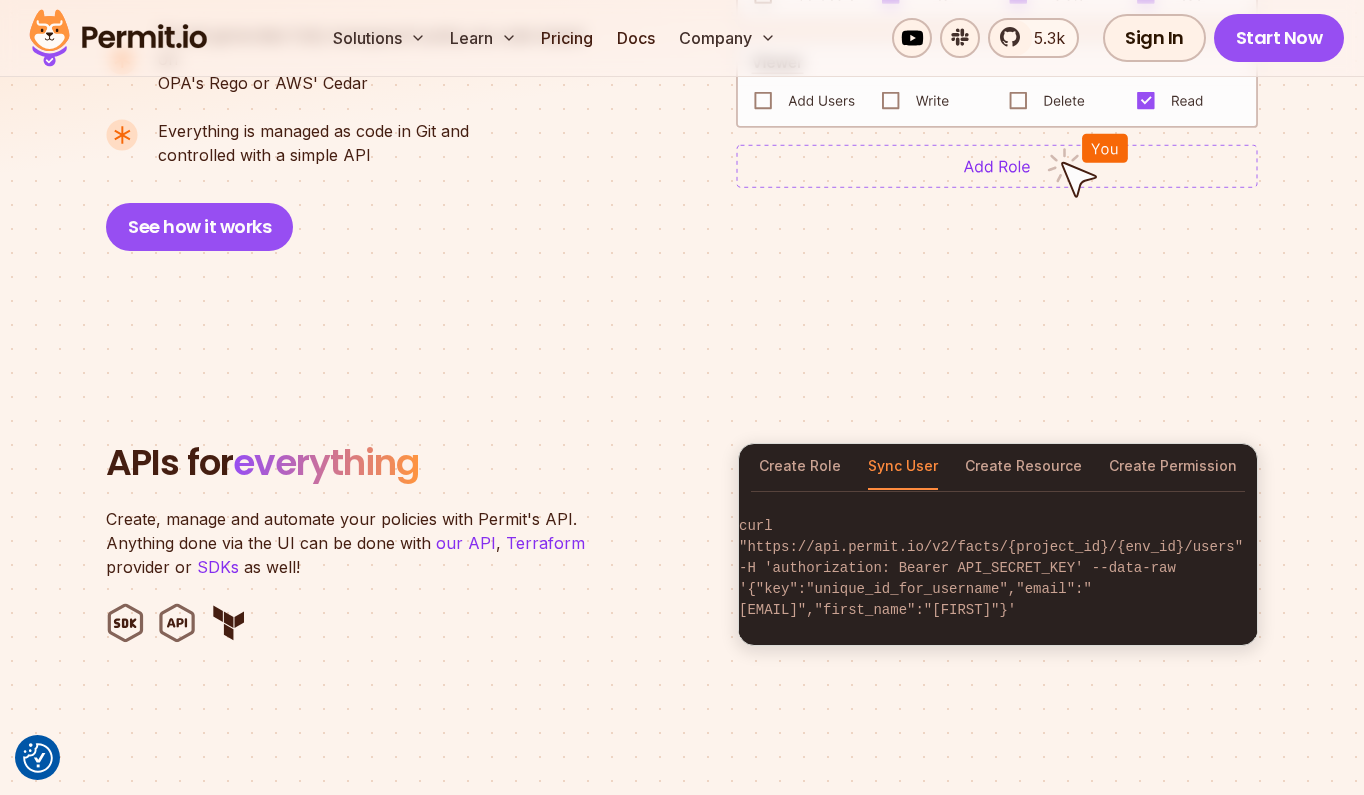 scroll, scrollTop: 0, scrollLeft: 228, axis: horizontal 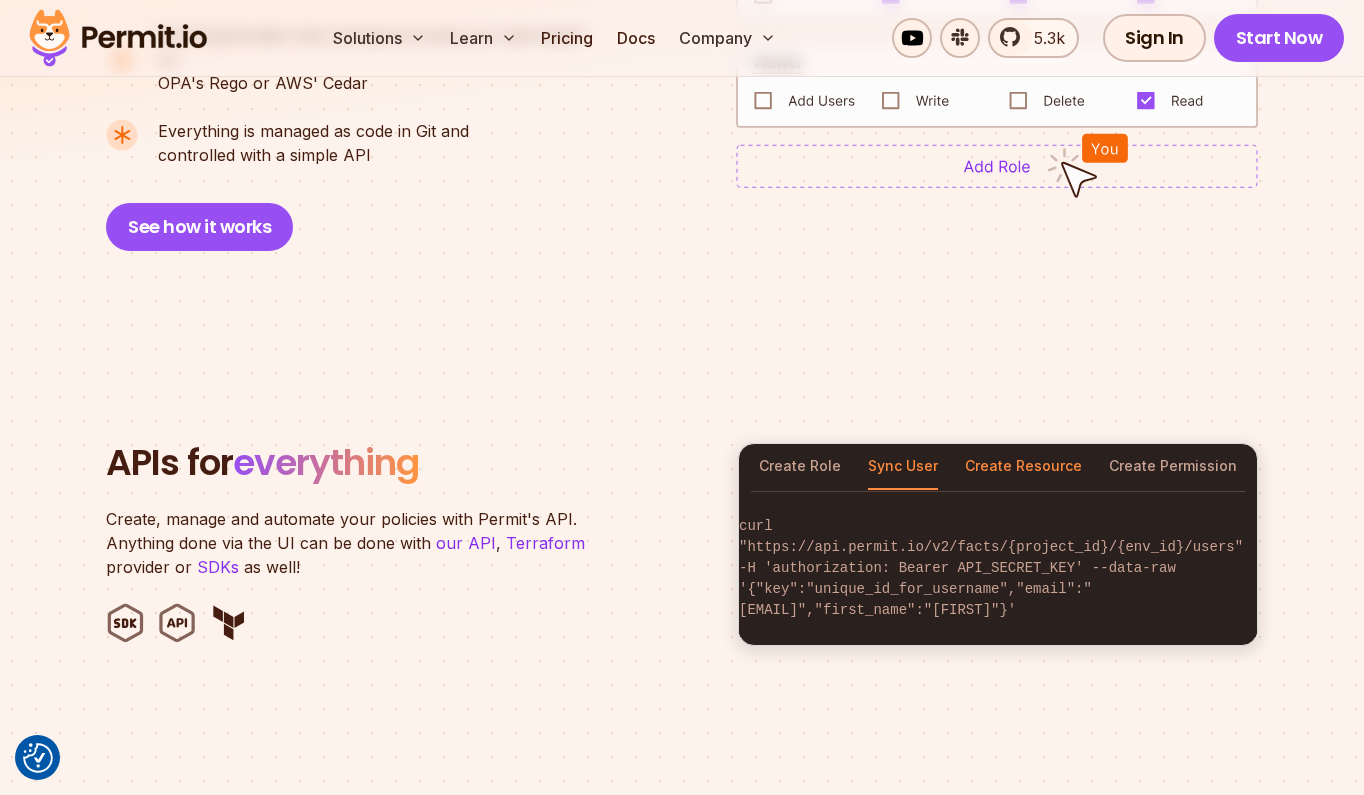 click on "Create Resource" at bounding box center [1023, 467] 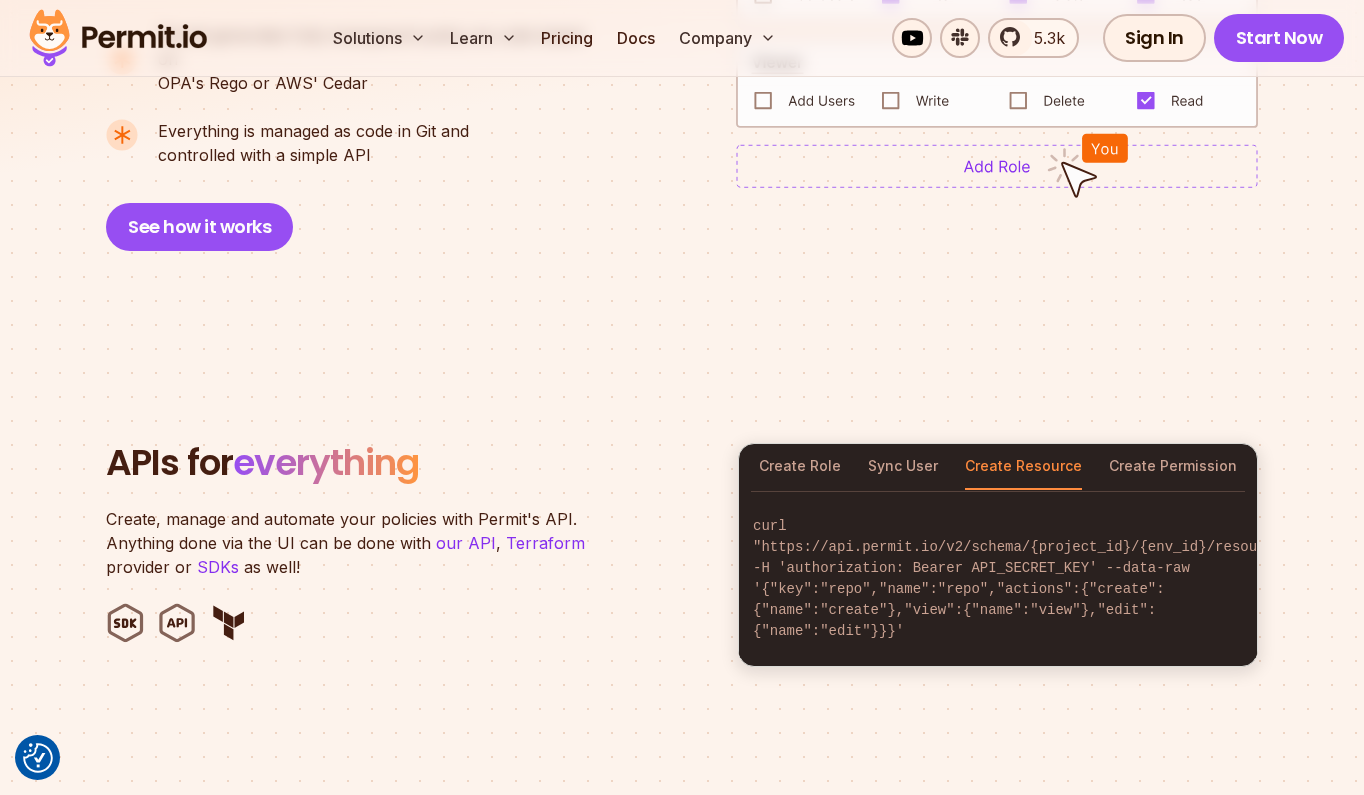 click on "curl "https://api.permit.io/v2/schema/{project_id}/{env_id}/resources"
-H 'authorization: Bearer API_SECRET_KEY'
--data-raw '{"key":"repo","name":"repo","actions":{"create":{"name":"create"},"view":{"name":"view"},"edit":{"name":"edit"}}}'" at bounding box center (998, 579) 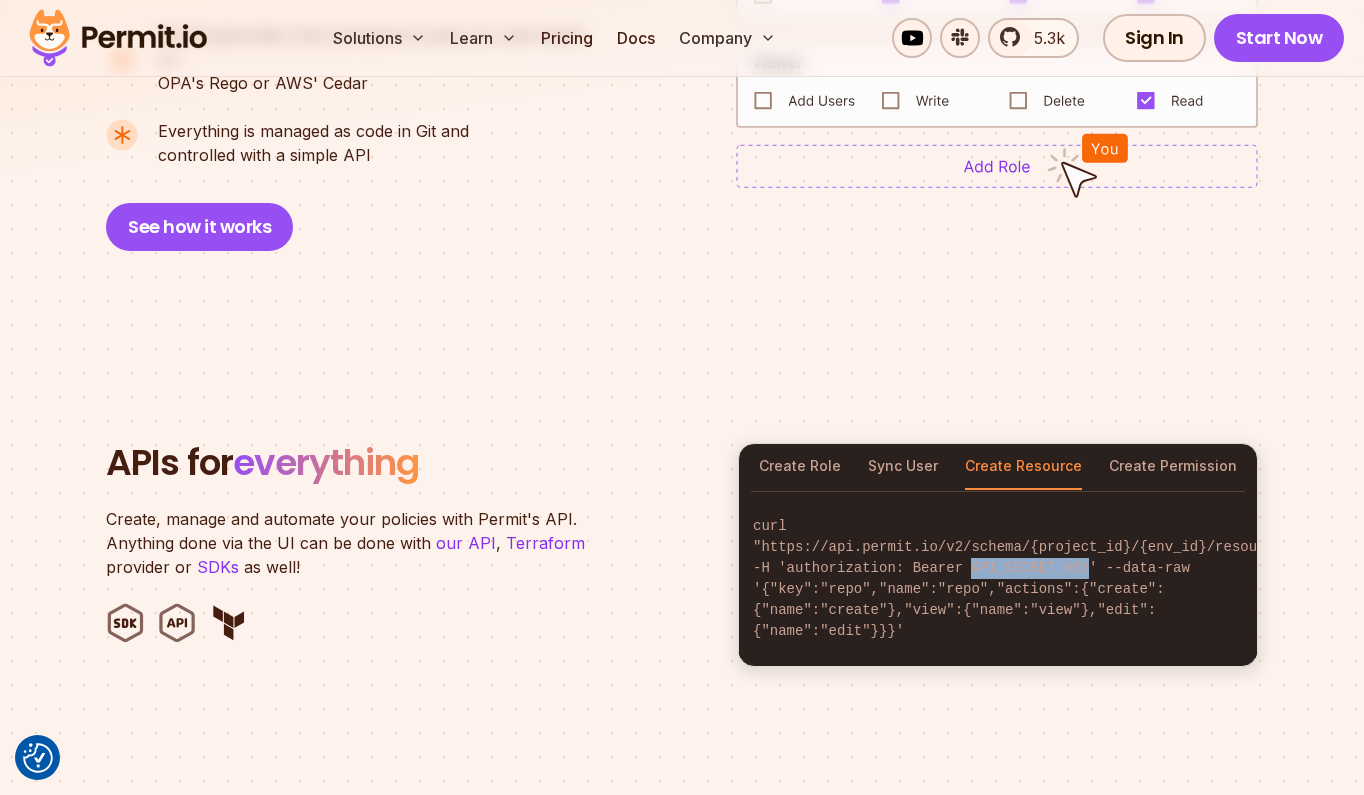 click on "curl "https://api.permit.io/v2/schema/{project_id}/{env_id}/resources"
-H 'authorization: Bearer API_SECRET_KEY'
--data-raw '{"key":"repo","name":"repo","actions":{"create":{"name":"create"},"view":{"name":"view"},"edit":{"name":"edit"}}}'" at bounding box center [998, 579] 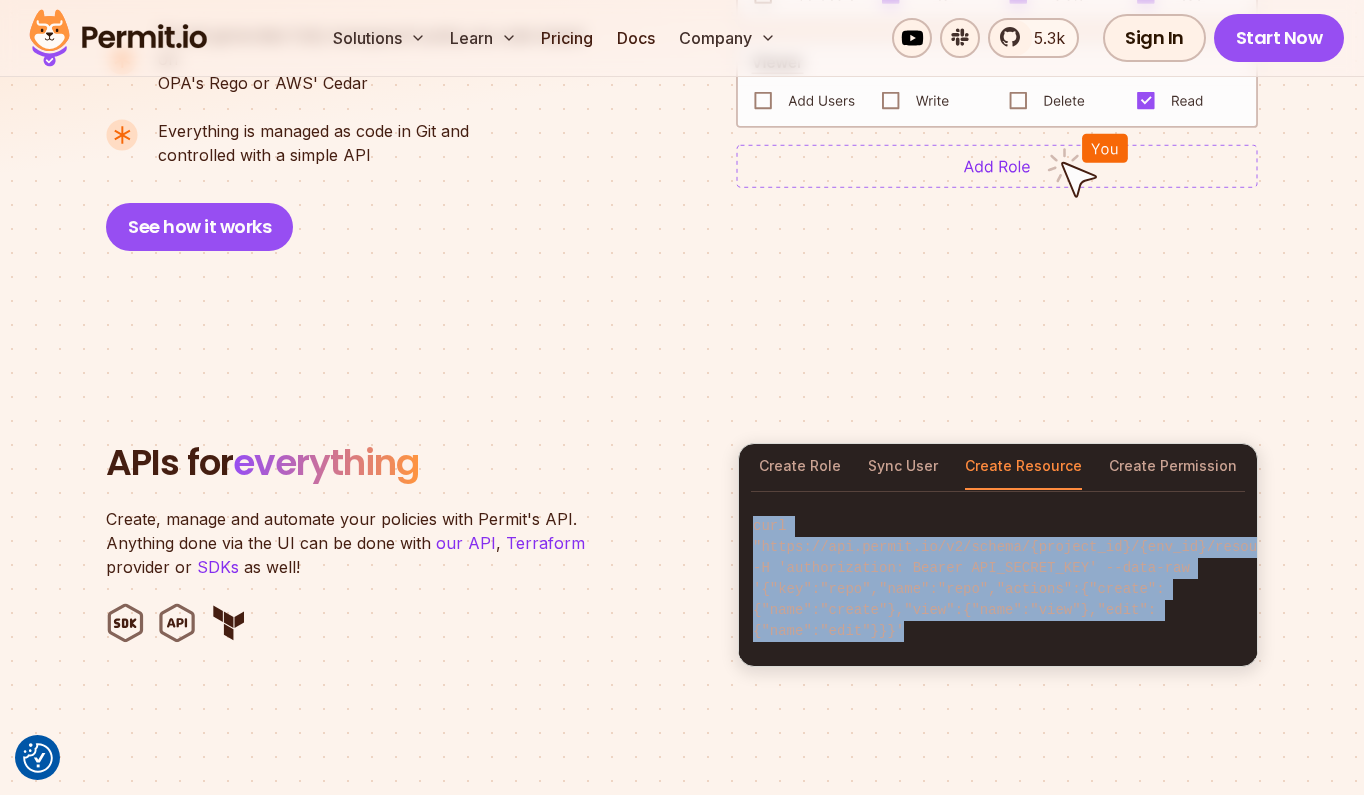click on "curl "https://api.permit.io/v2/schema/{project_id}/{env_id}/resources"
-H 'authorization: Bearer API_SECRET_KEY'
--data-raw '{"key":"repo","name":"repo","actions":{"create":{"name":"create"},"view":{"name":"view"},"edit":{"name":"edit"}}}'" at bounding box center [998, 579] 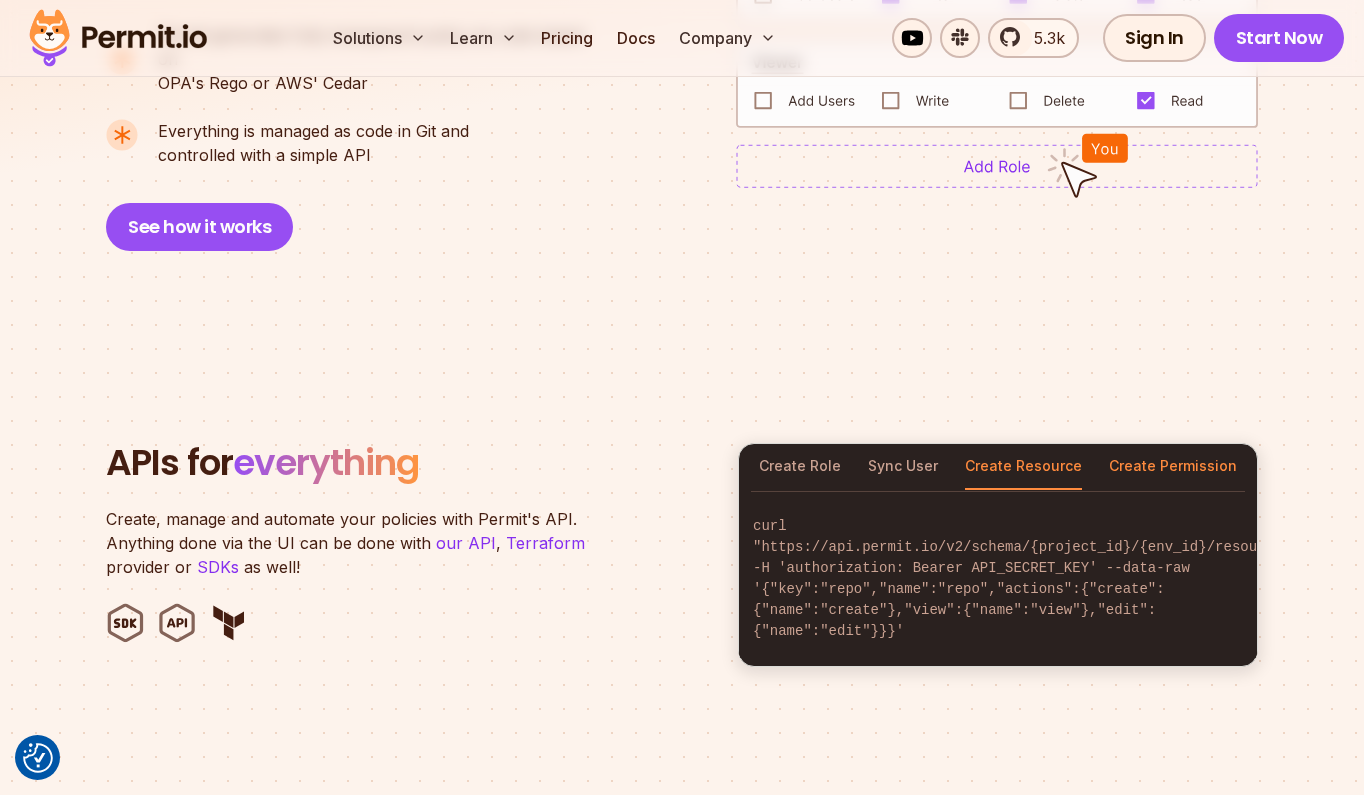 click on "Create Permission" at bounding box center (1173, 467) 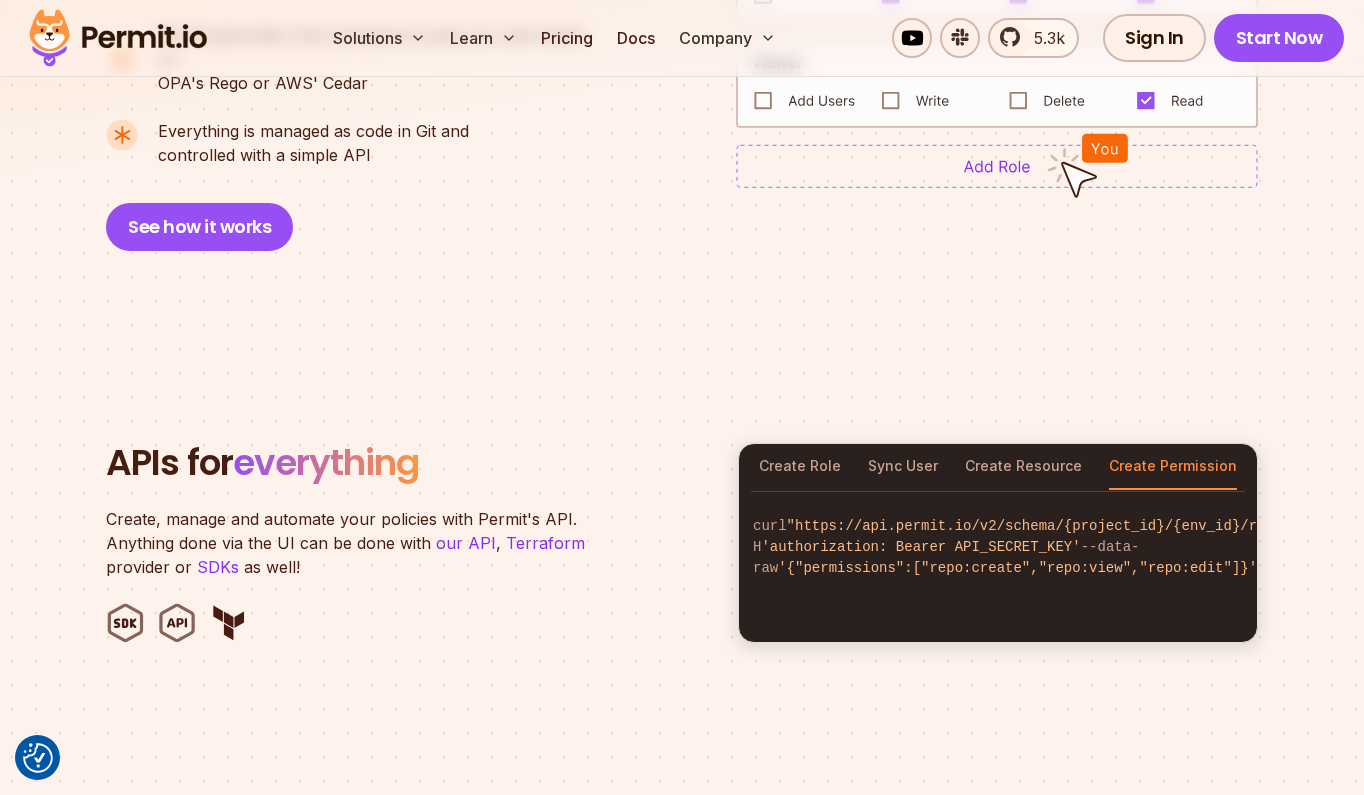 scroll, scrollTop: 0, scrollLeft: 0, axis: both 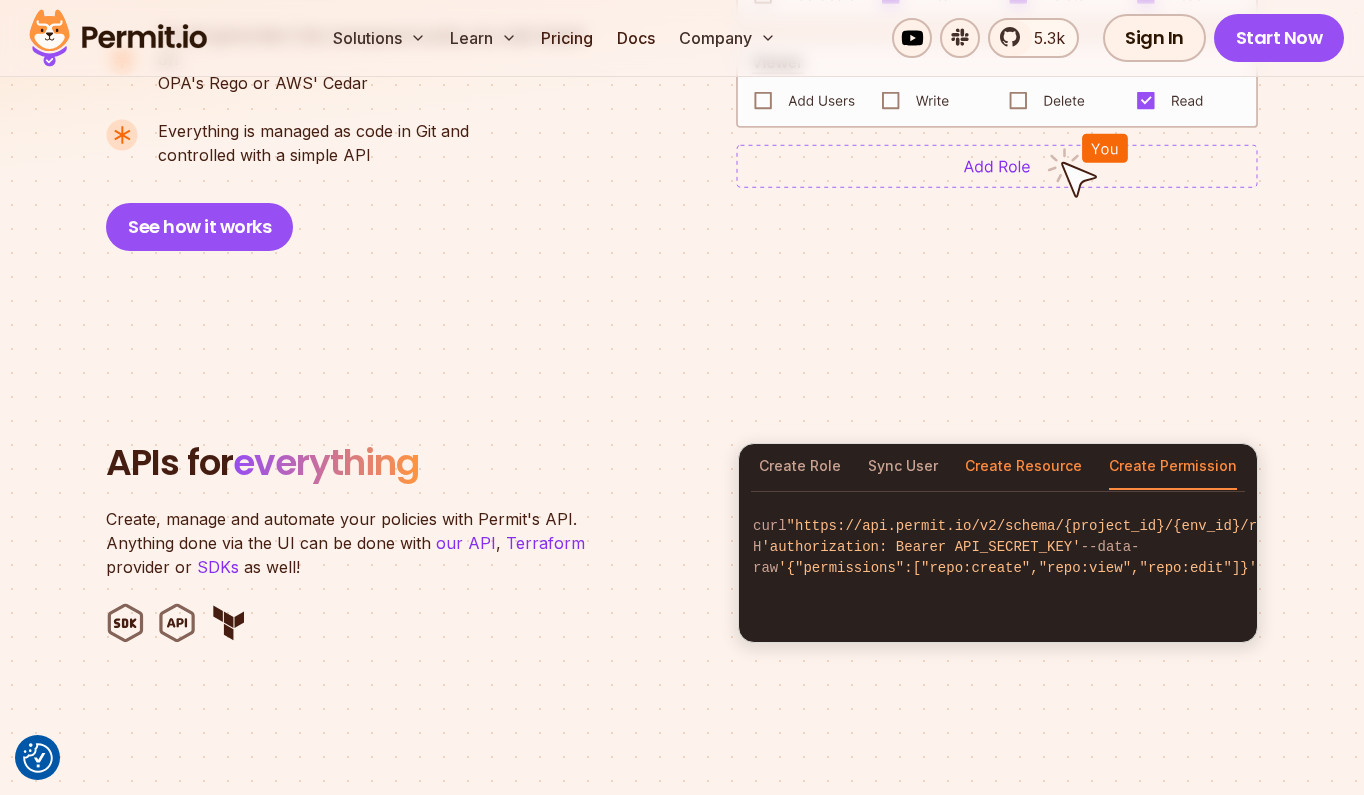 click on "Create Resource" at bounding box center (1023, 467) 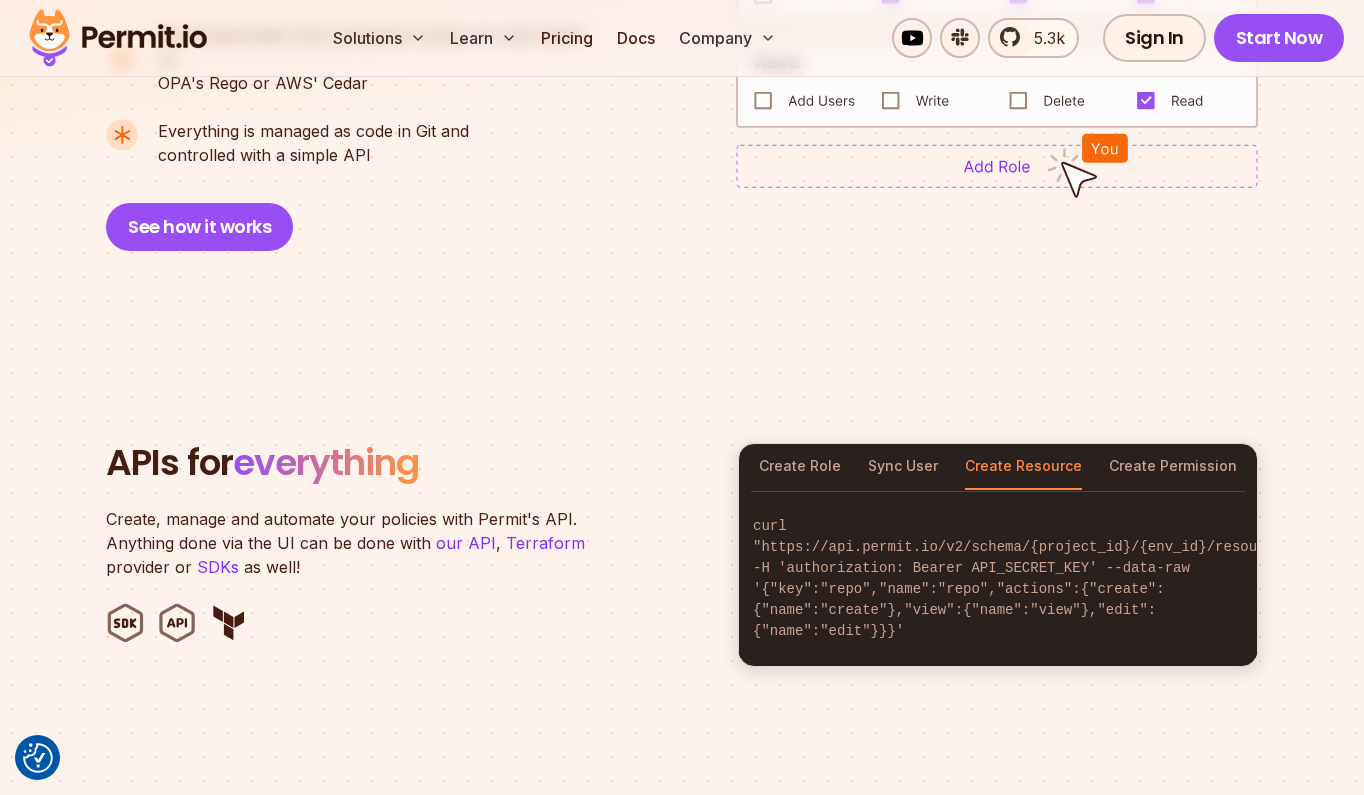 click on "curl "https://api.permit.io/v2/schema/{project_id}/{env_id}/resources"
-H 'authorization: Bearer API_SECRET_KEY'
--data-raw '{"key":"repo","name":"repo","actions":{"create":{"name":"create"},"view":{"name":"view"},"edit":{"name":"edit"}}}'" at bounding box center (998, 579) 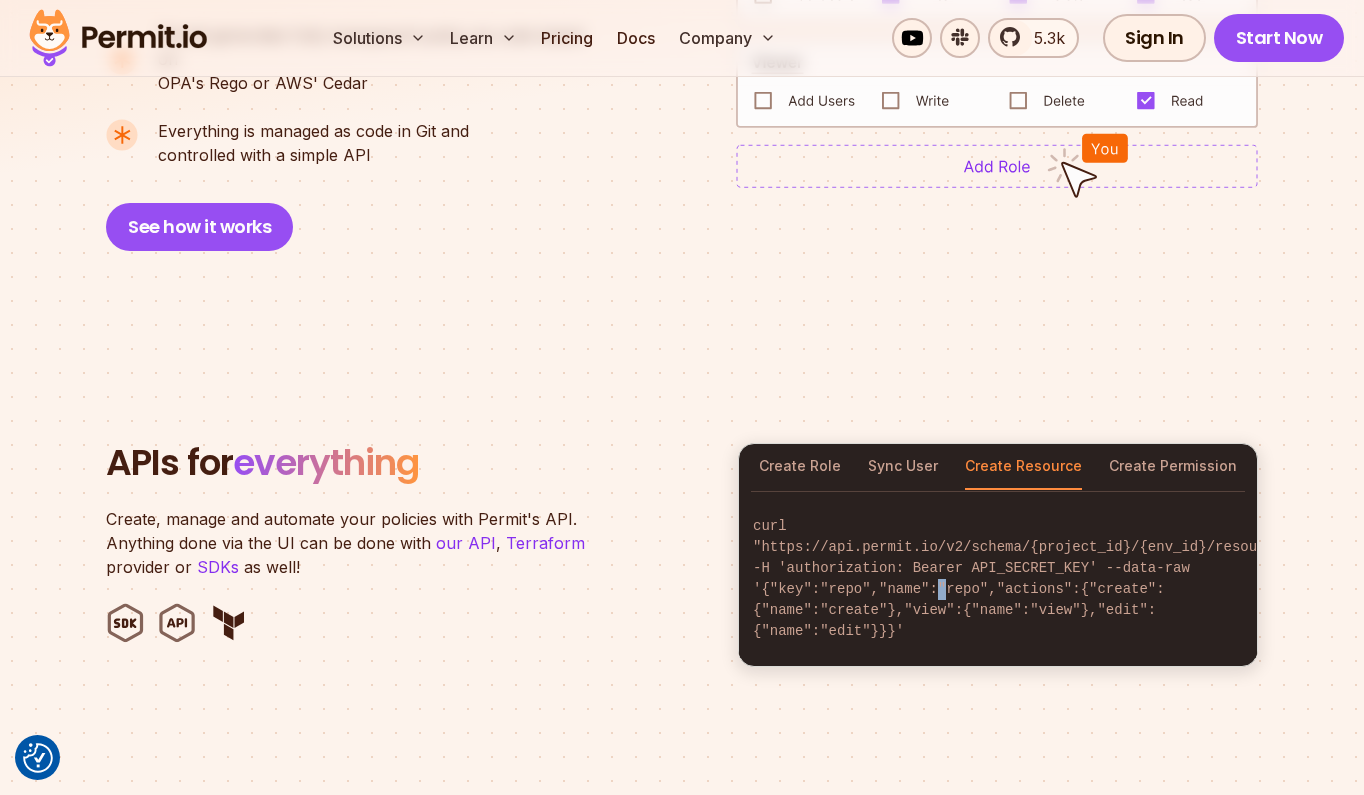 click on "curl "https://api.permit.io/v2/schema/{project_id}/{env_id}/resources"
-H 'authorization: Bearer API_SECRET_KEY'
--data-raw '{"key":"repo","name":"repo","actions":{"create":{"name":"create"},"view":{"name":"view"},"edit":{"name":"edit"}}}'" at bounding box center (998, 579) 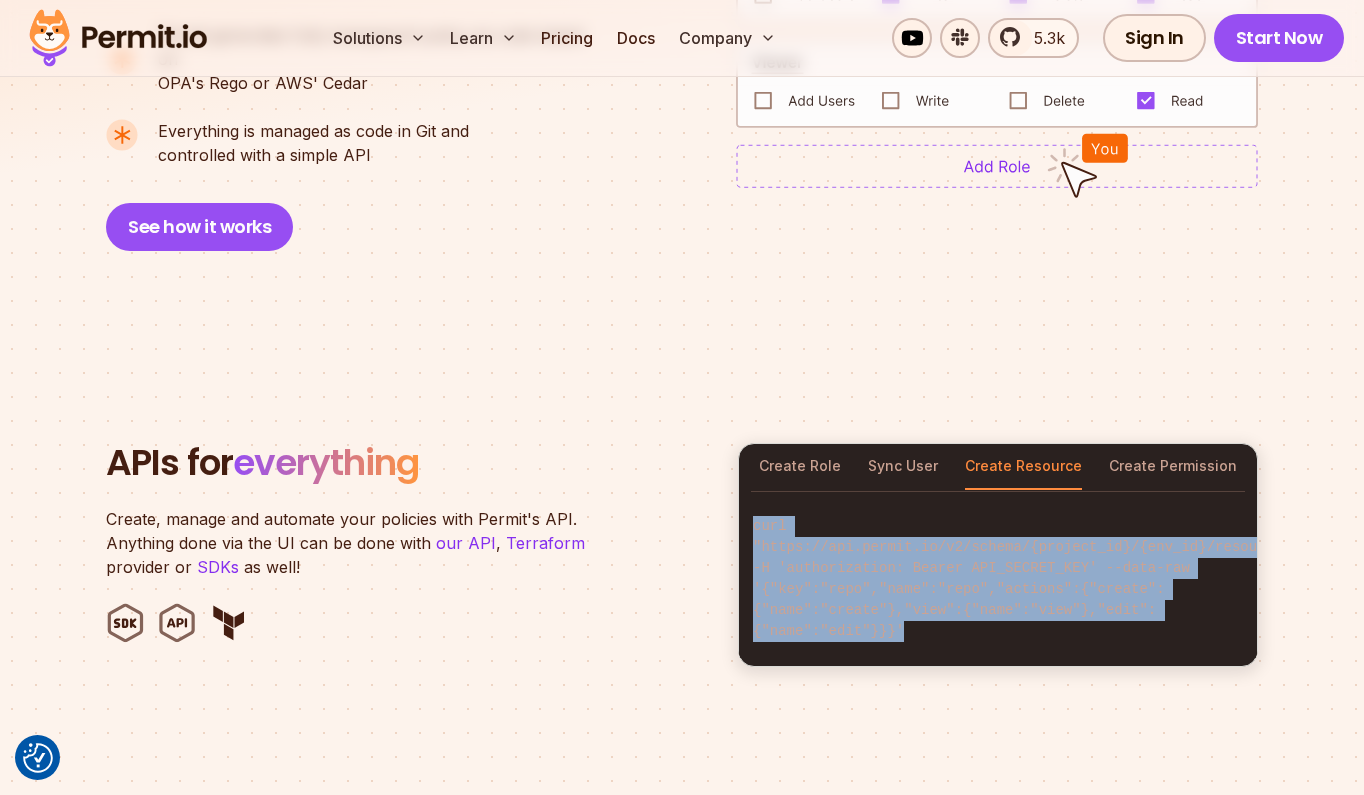 click on "curl "https://api.permit.io/v2/schema/{project_id}/{env_id}/resources"
-H 'authorization: Bearer API_SECRET_KEY'
--data-raw '{"key":"repo","name":"repo","actions":{"create":{"name":"create"},"view":{"name":"view"},"edit":{"name":"edit"}}}'" at bounding box center (998, 579) 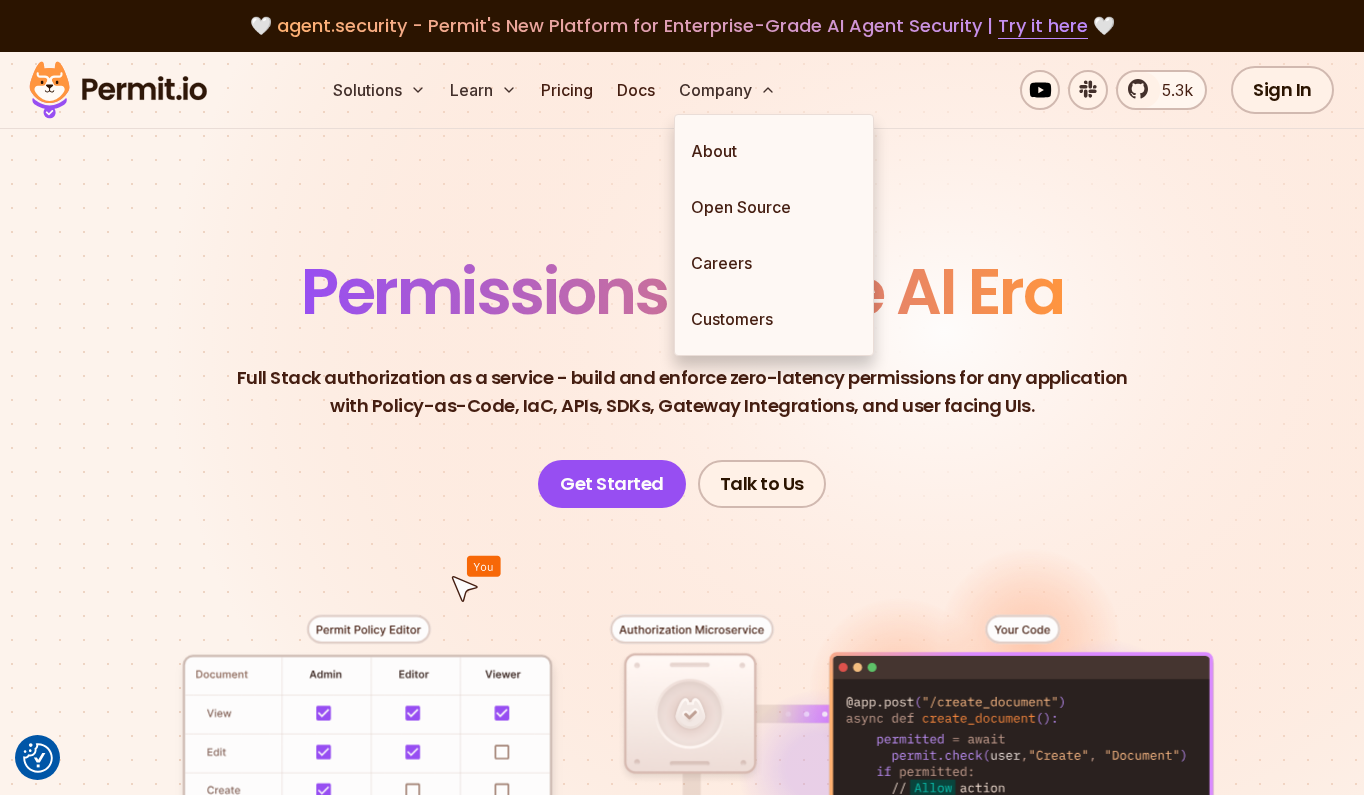 scroll, scrollTop: 0, scrollLeft: 0, axis: both 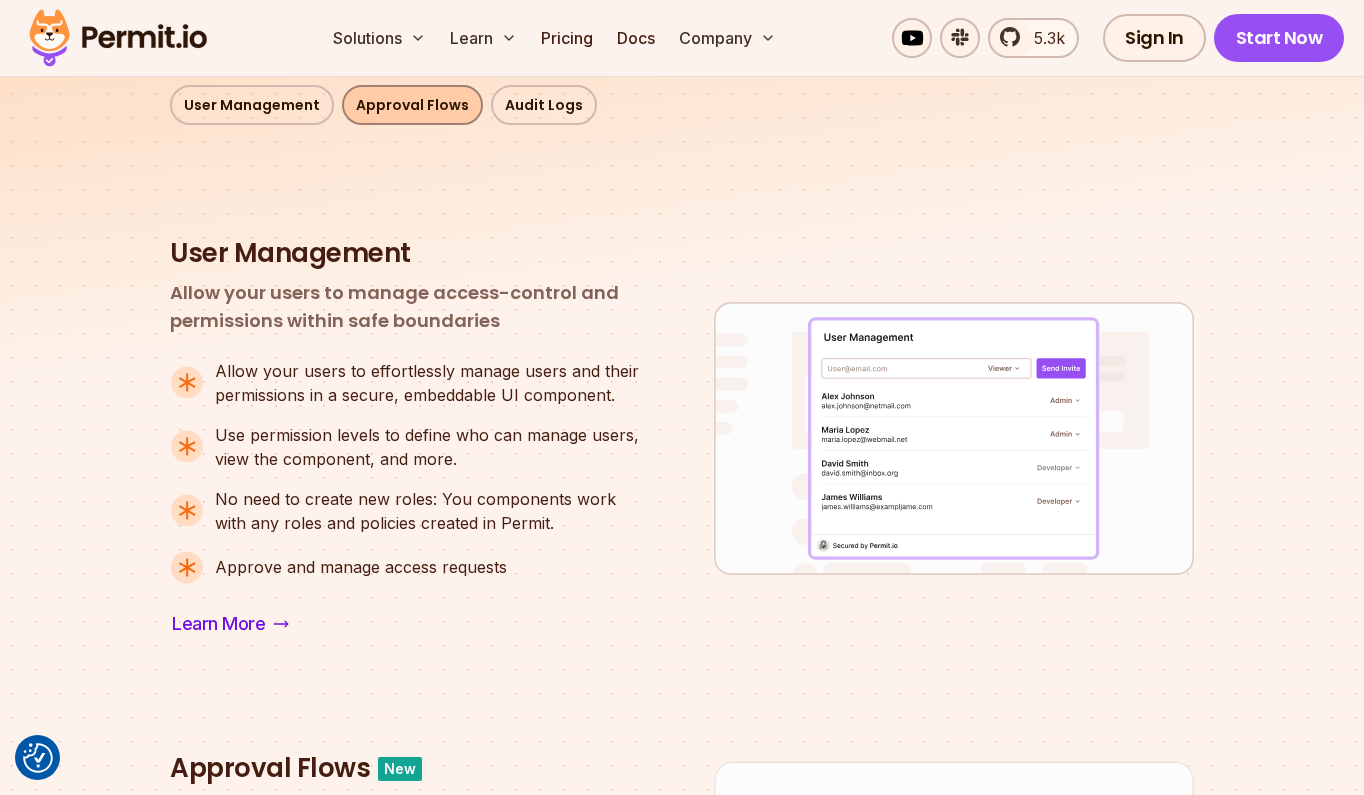 click on "Approval Flows" at bounding box center (412, 105) 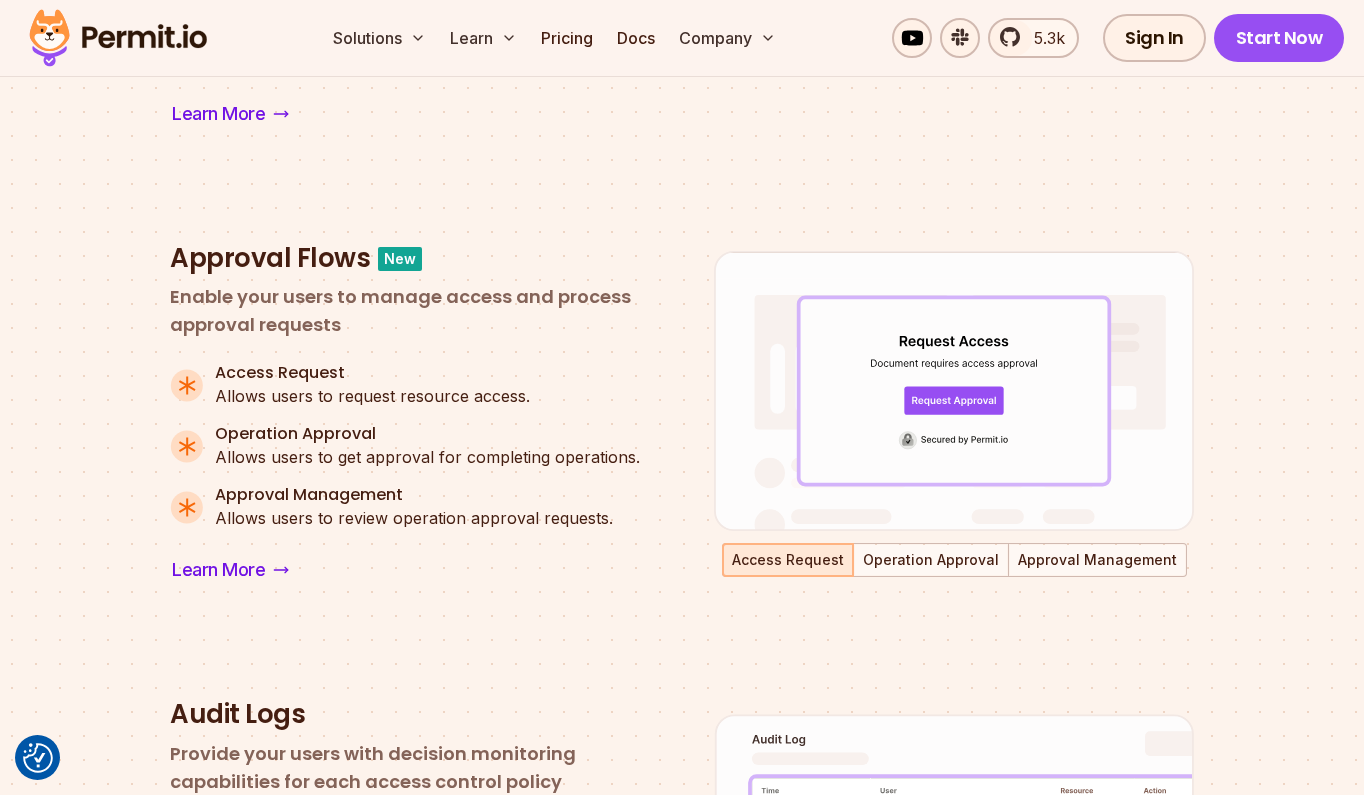 scroll, scrollTop: 1391, scrollLeft: 0, axis: vertical 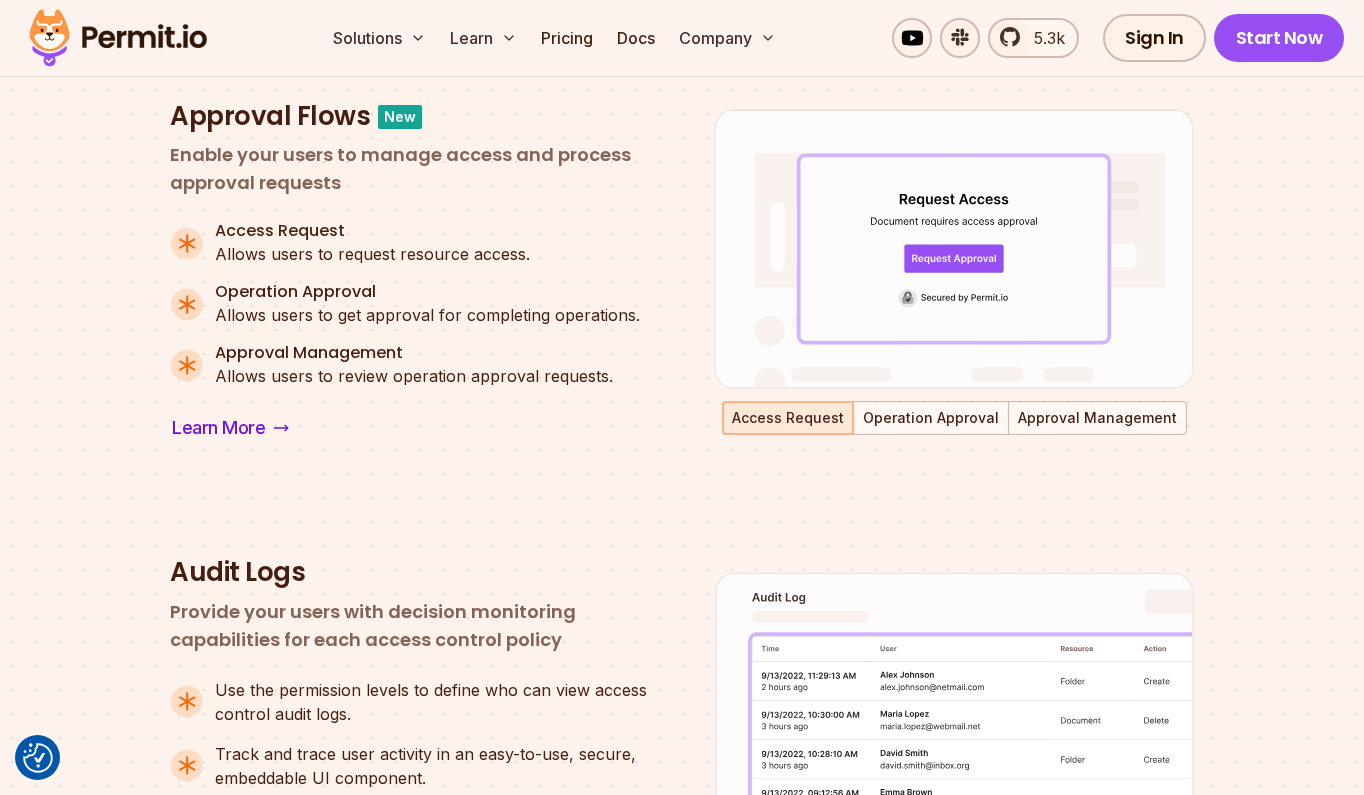 click on "Approval Flows New Enable your users to manage access and process approval requests Access Request Allows users to request resource access. Operation Approval Allows users to get approval for completing operations. Approval Management Allows users to review operation approval requests. Learn More Access Request Operation Approval Approval Management" at bounding box center (682, 272) 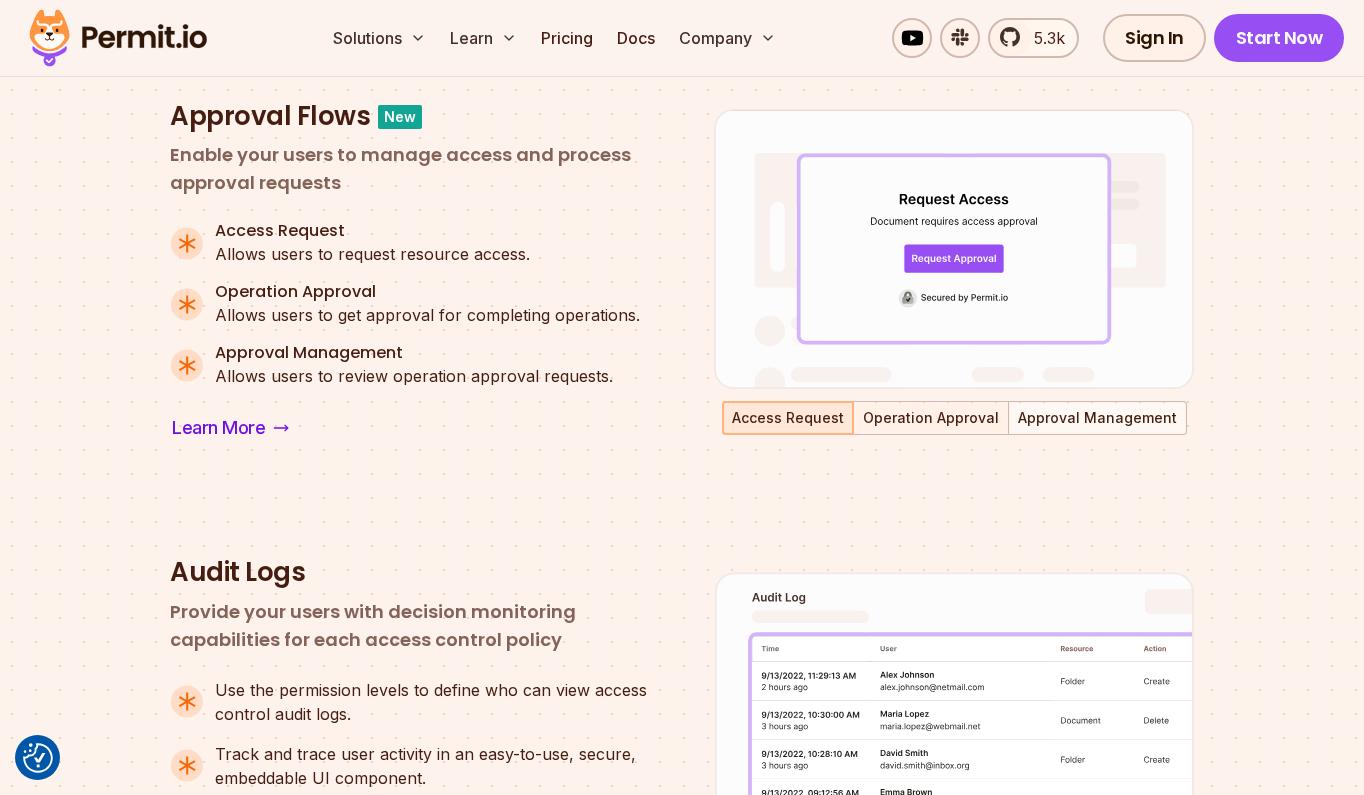 click on "Operation Approval" at bounding box center (931, 418) 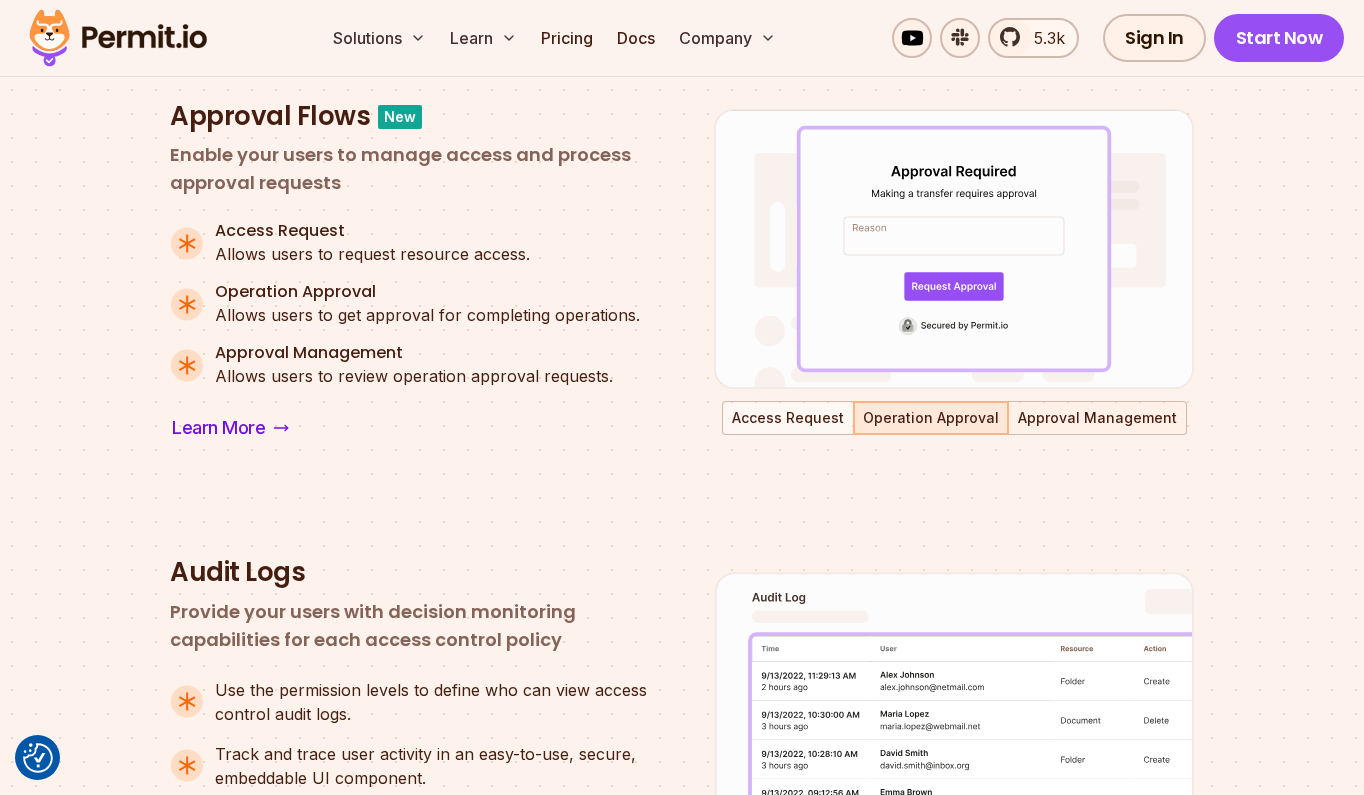 click on "Approval Management" at bounding box center [1097, 418] 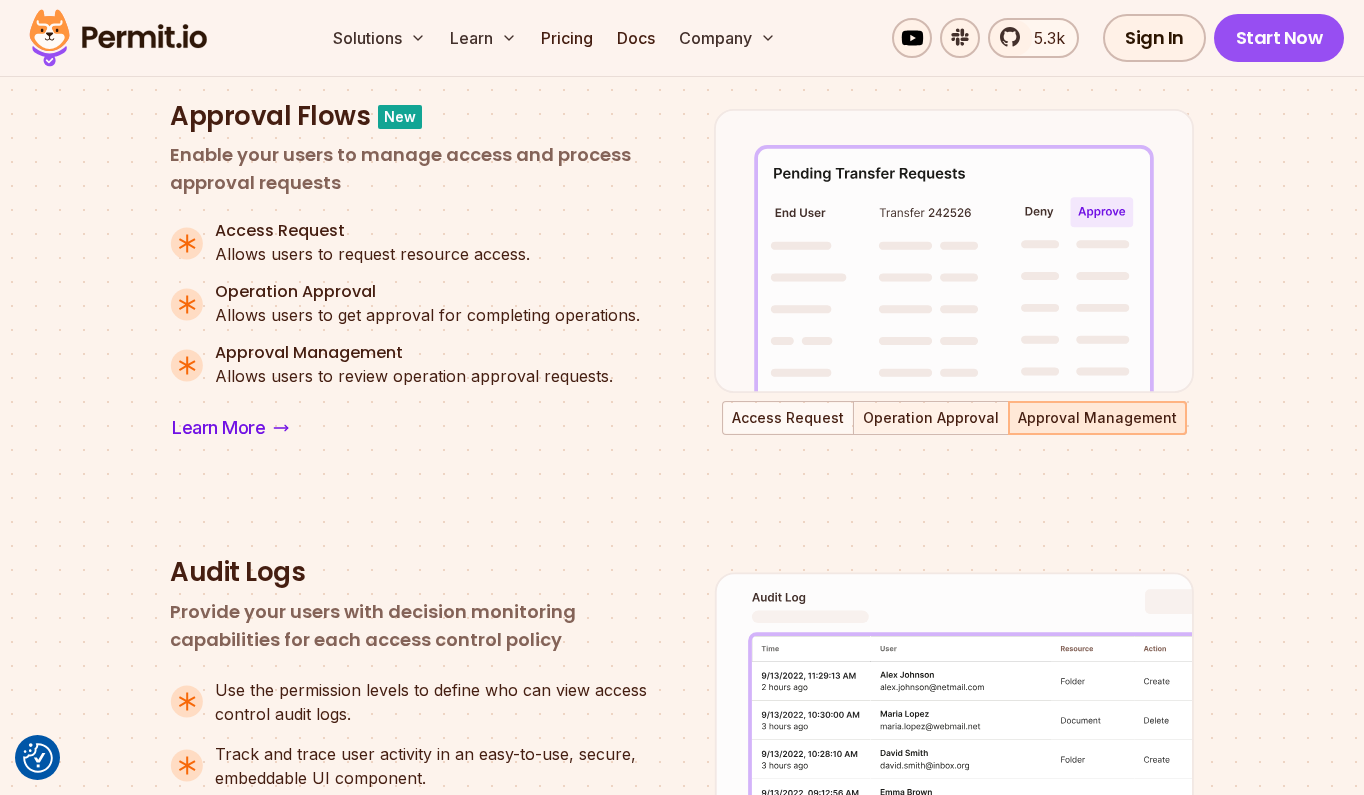 click on "Operation Approval" at bounding box center [931, 418] 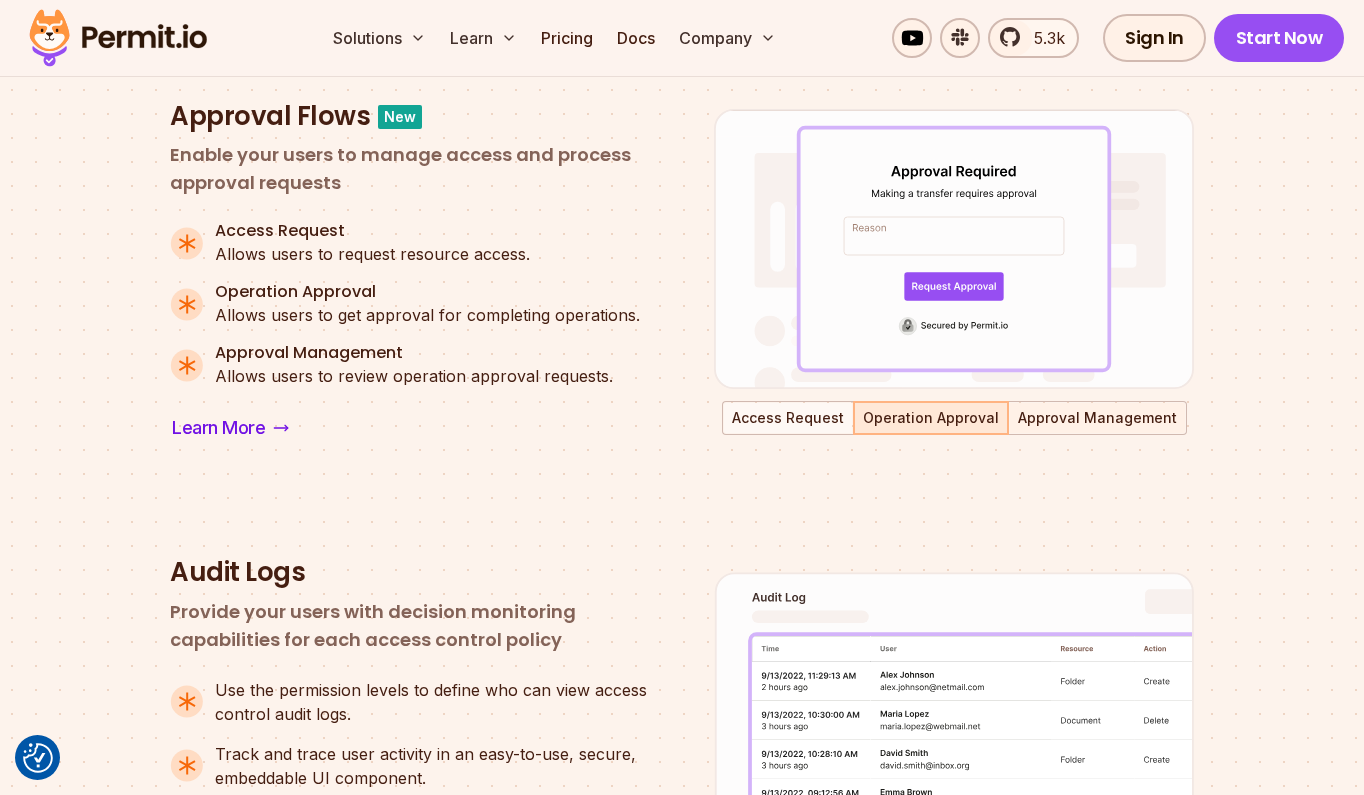 click on "Approval Management" at bounding box center [1097, 418] 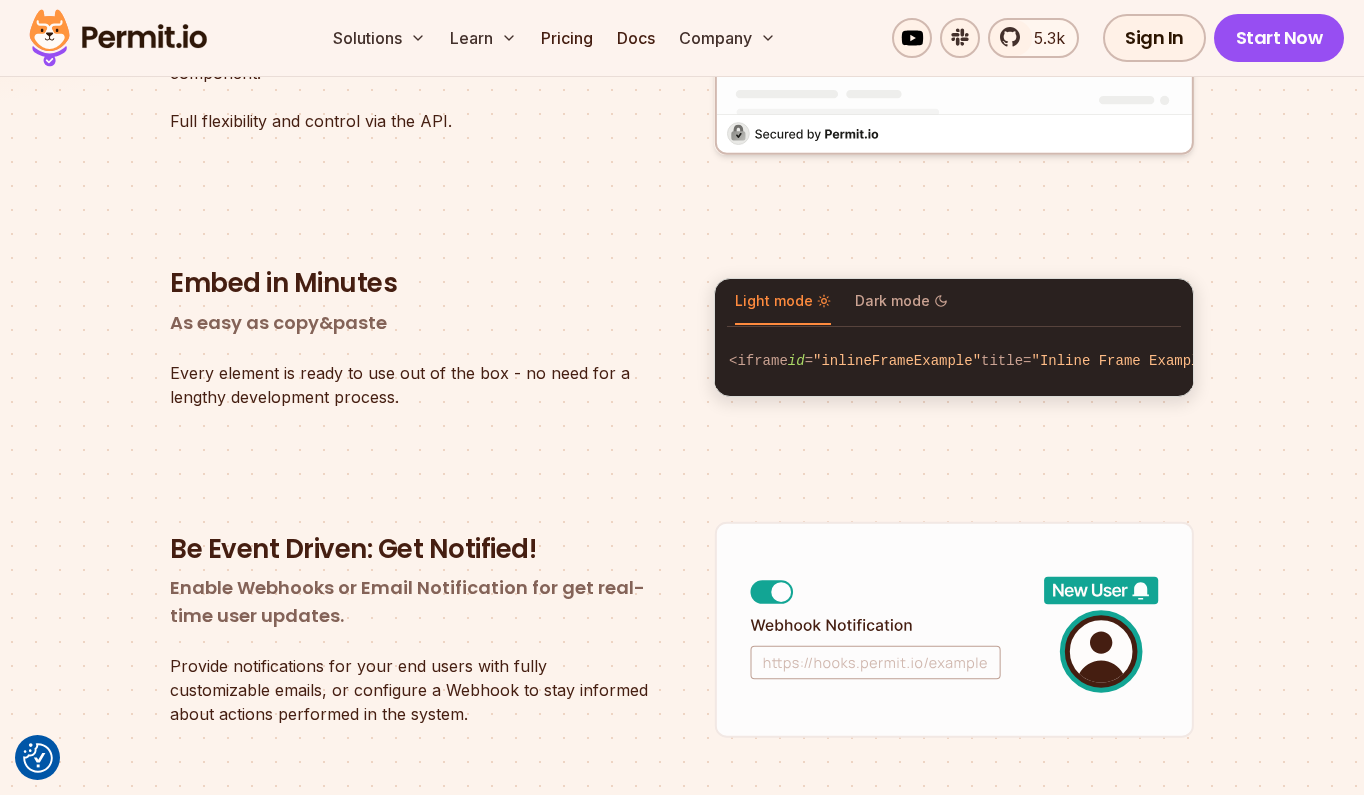 scroll, scrollTop: 3451, scrollLeft: 0, axis: vertical 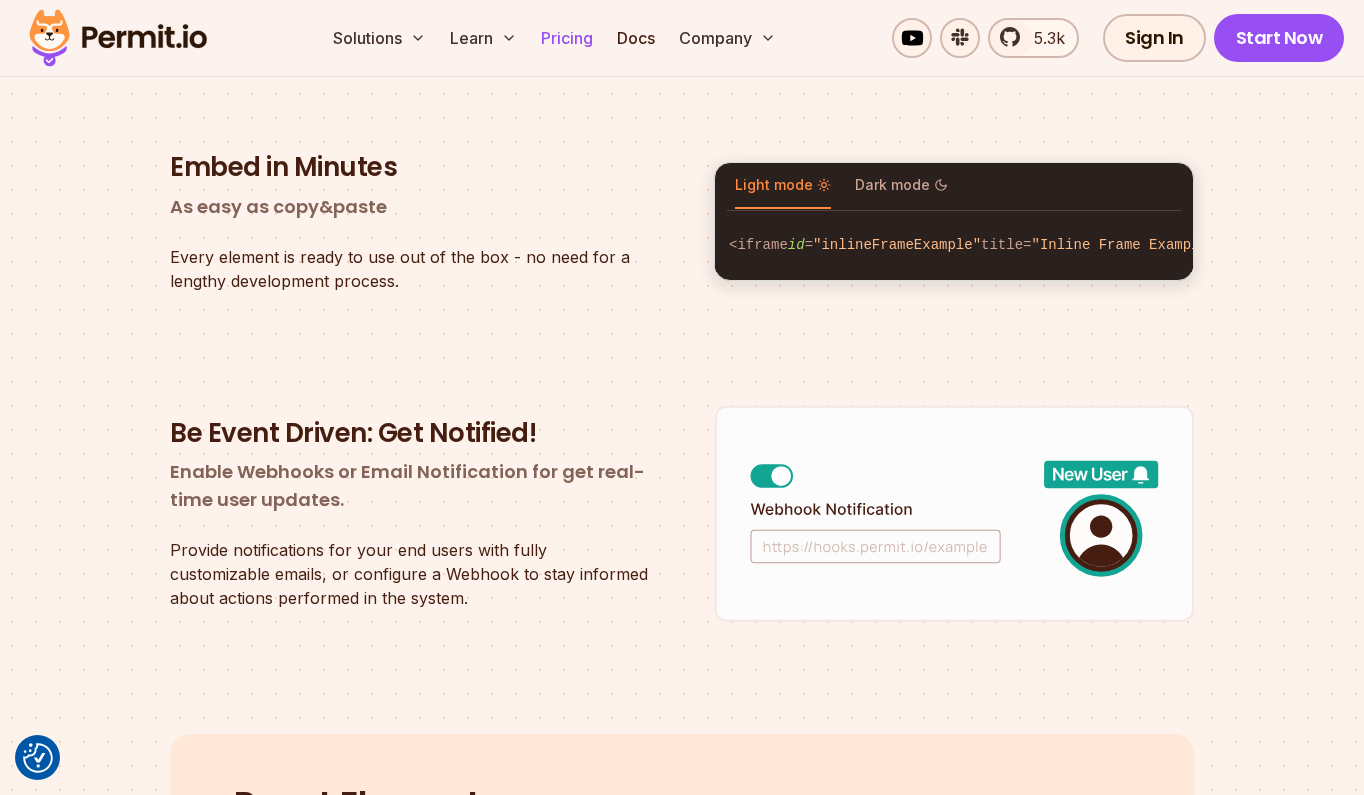 click on "Pricing" at bounding box center [567, 38] 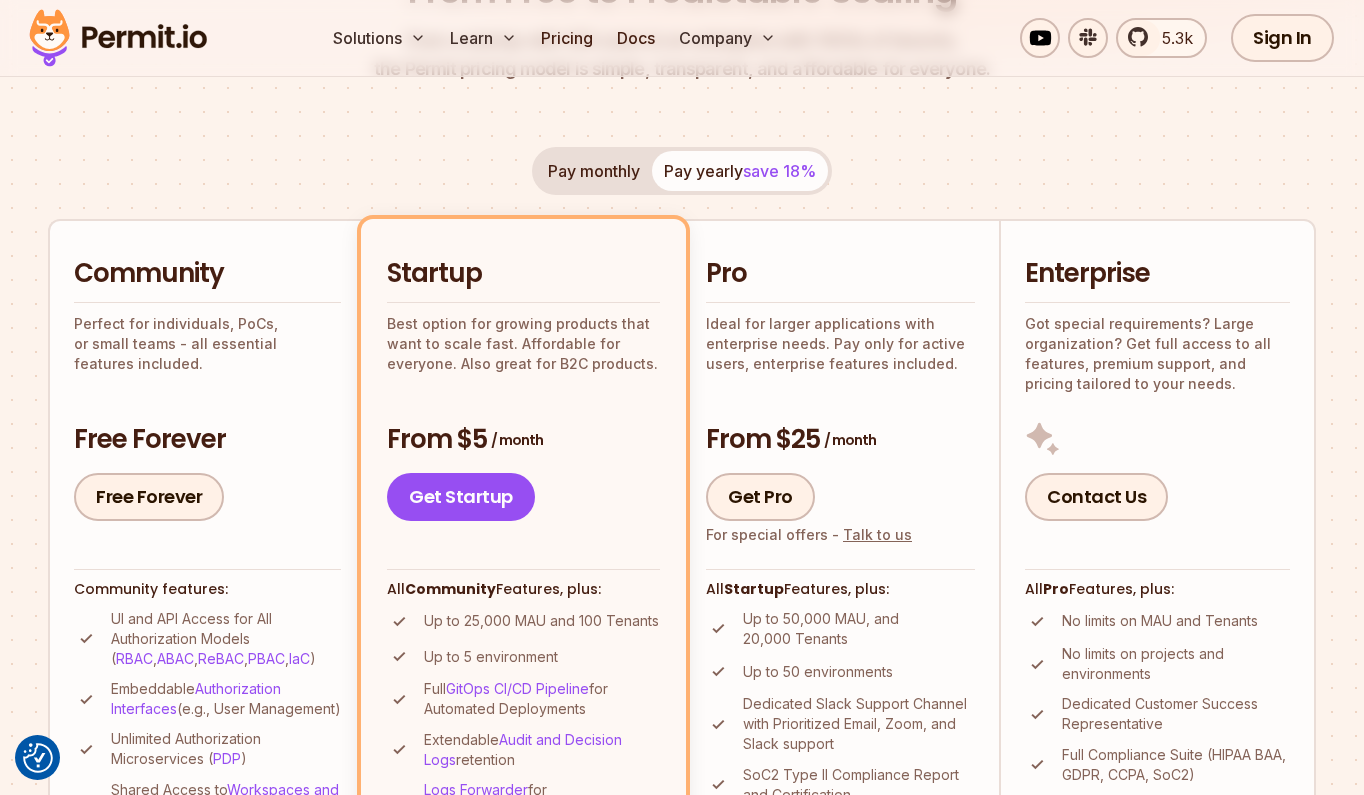 scroll, scrollTop: 555, scrollLeft: 0, axis: vertical 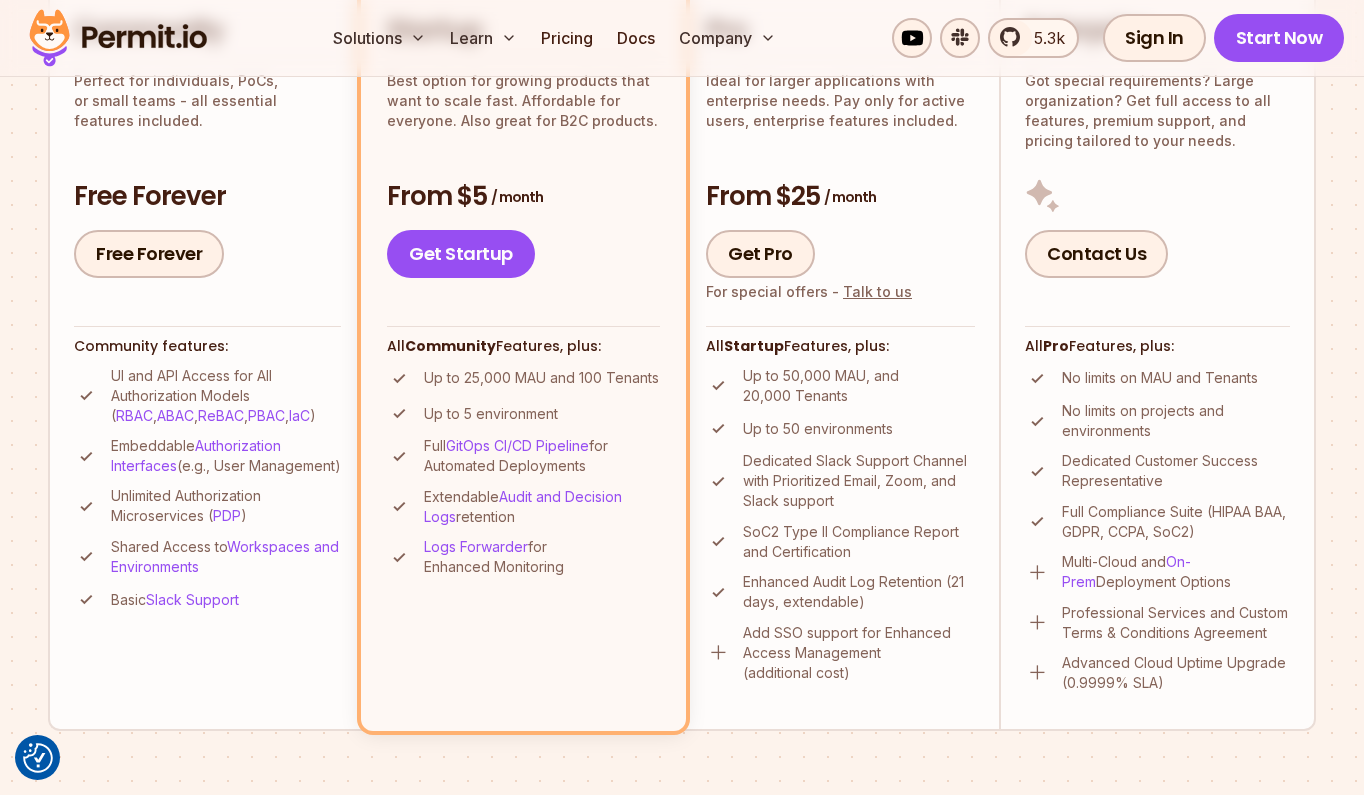 click on "Up to 25,000 MAU and 100 Tenants Up to 5 environment Full  GitOps CI/CD Pipeline  for Automated Deployments Extendable  Audit and Decision Logs  retention Logs Forwarder  for Enhanced Monitoring" at bounding box center [523, 472] 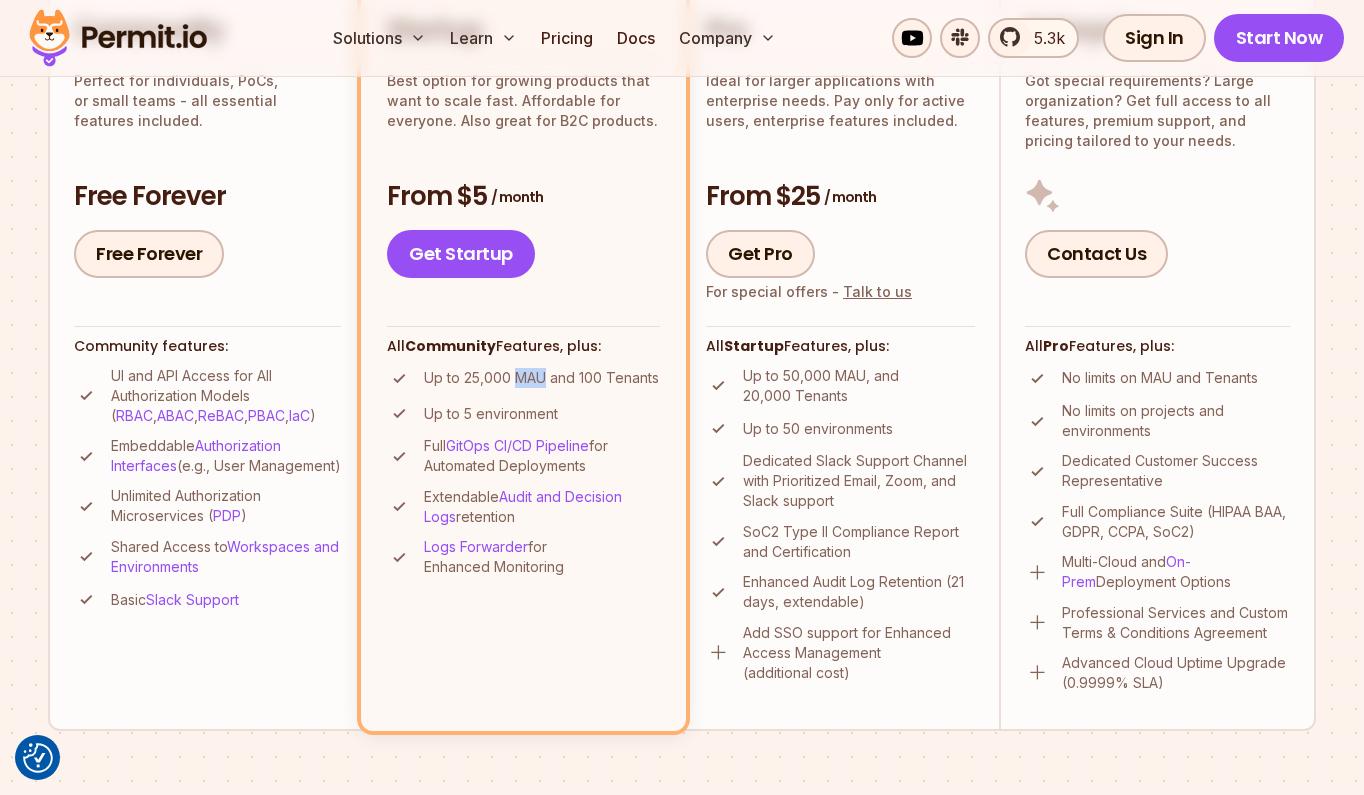 click on "Up to 25,000 MAU and 100 Tenants" at bounding box center [541, 378] 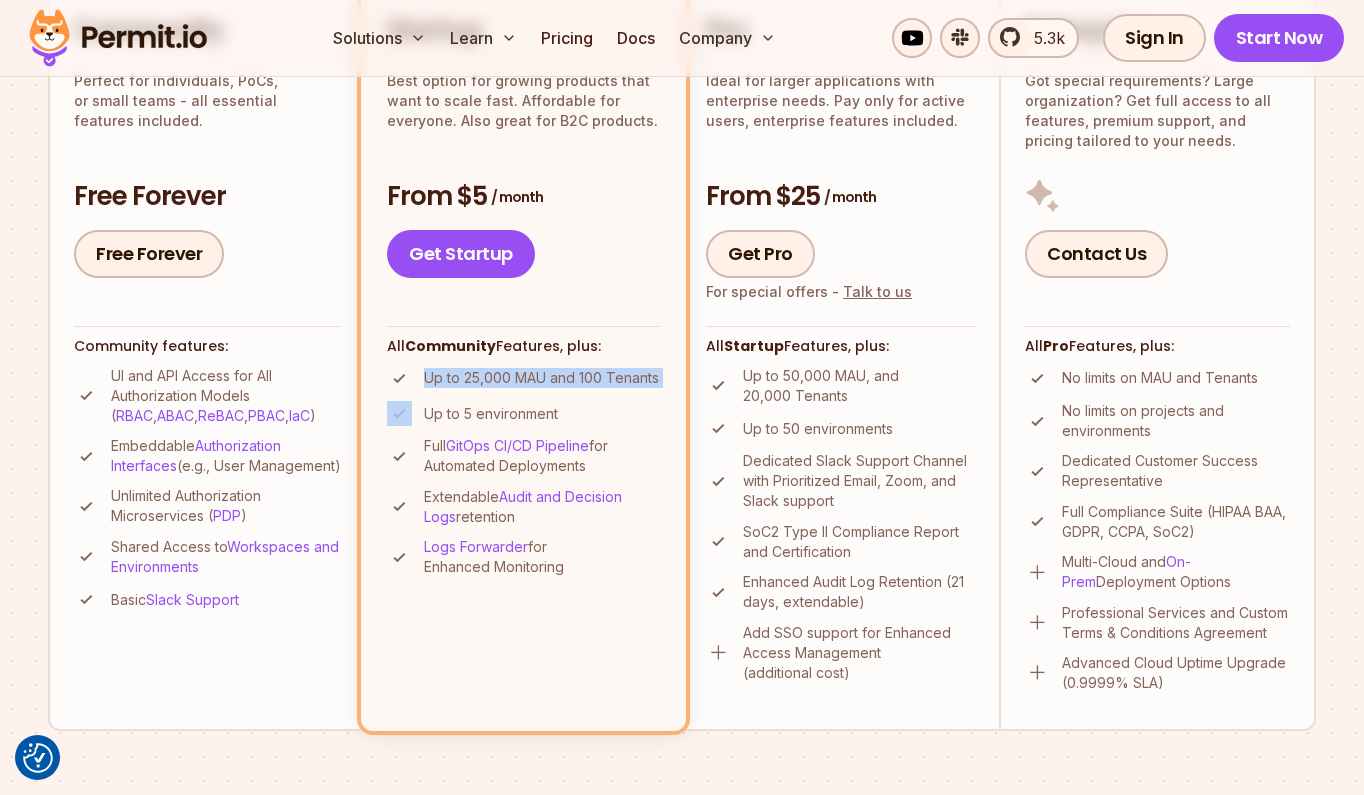 click on "Up to 25,000 MAU and 100 Tenants" at bounding box center [541, 378] 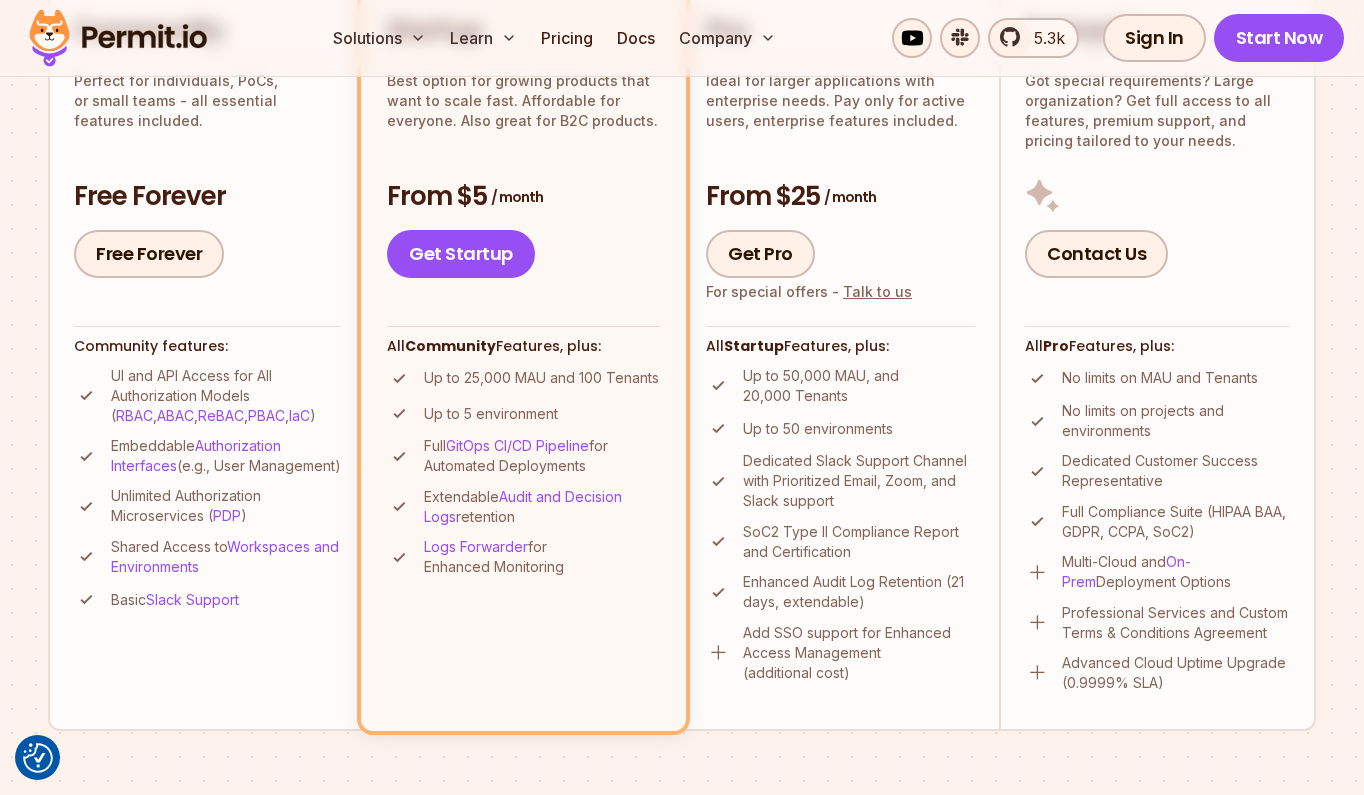 click on "Up to 25,000 MAU and 100 Tenants" at bounding box center [541, 378] 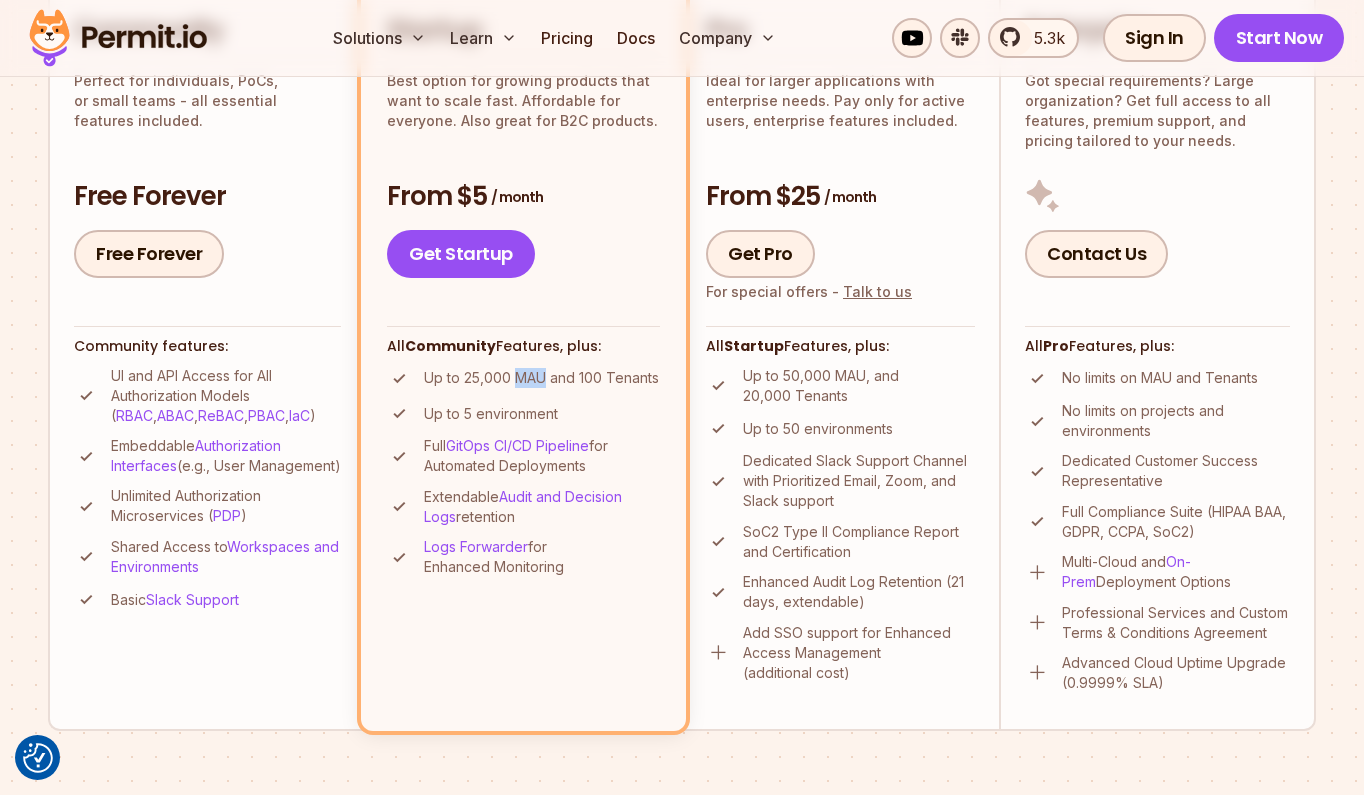 click on "Up to 25,000 MAU and 100 Tenants" at bounding box center [541, 378] 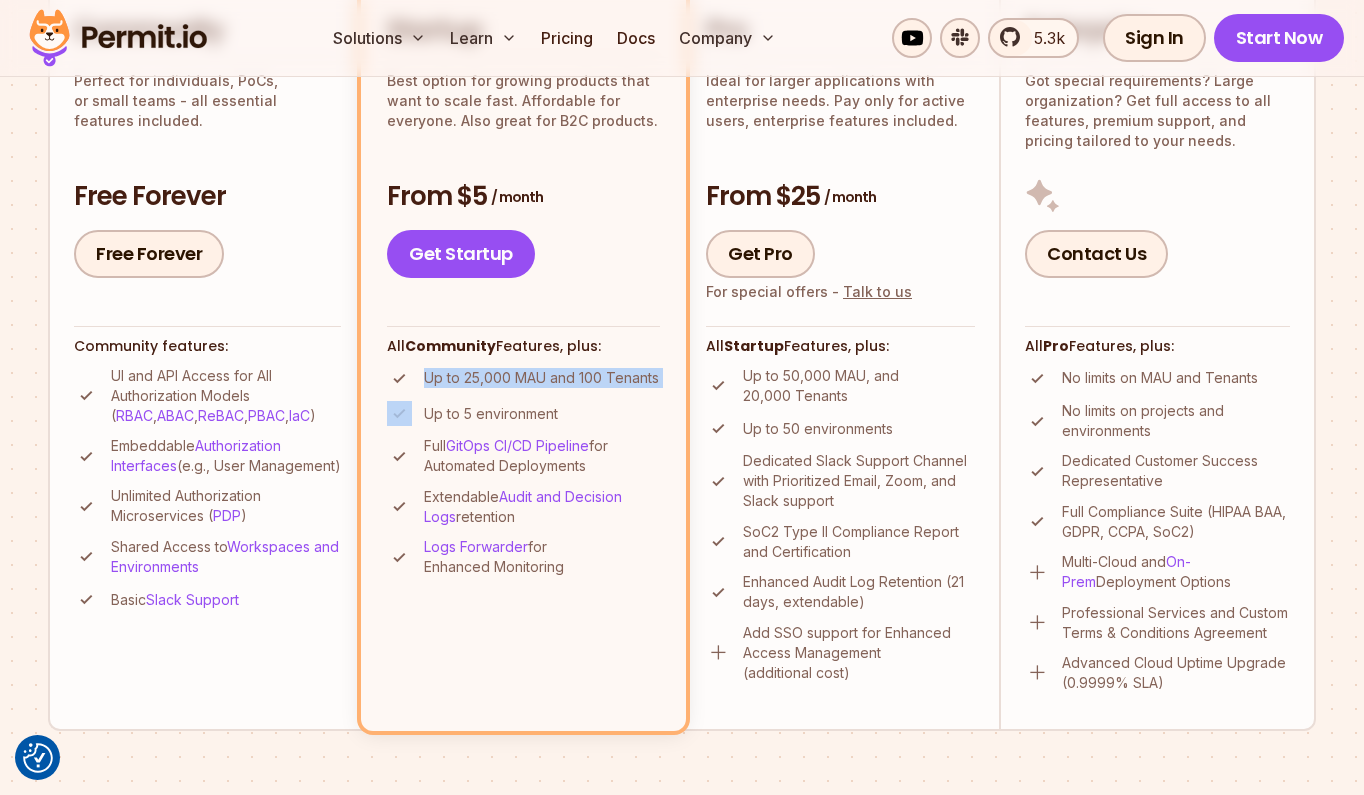 click on "Up to 5 environment" at bounding box center (491, 414) 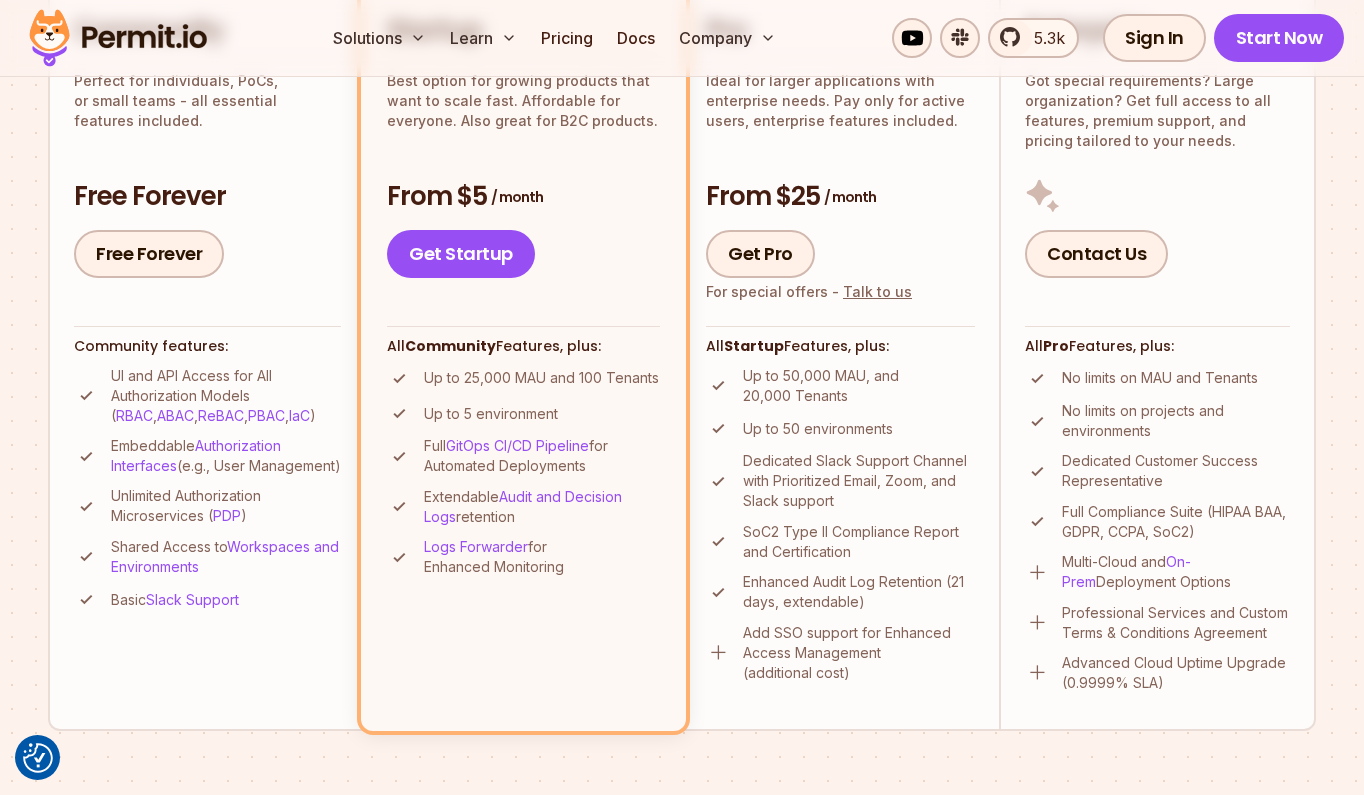 click on "Up to 5 environment" at bounding box center (491, 414) 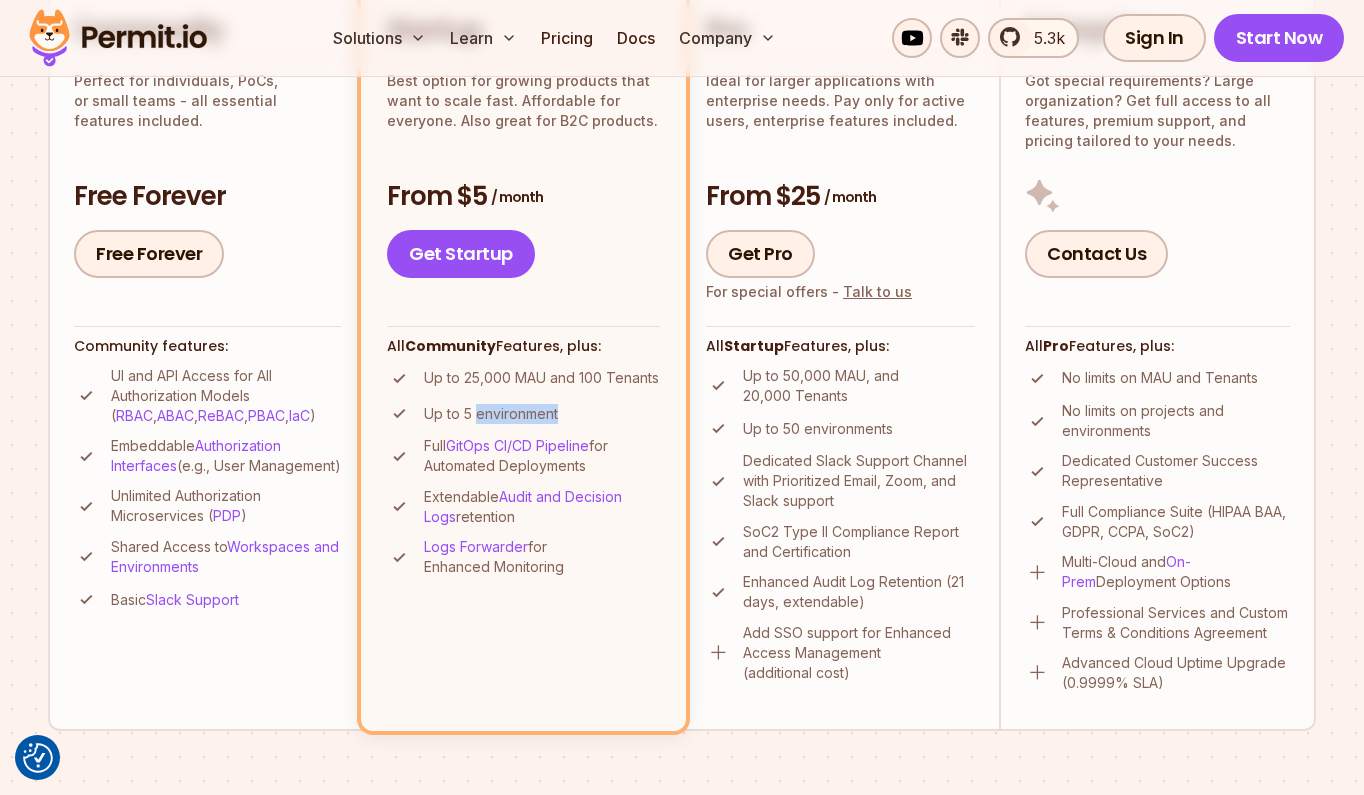 click on "Up to 5 environment" at bounding box center (491, 414) 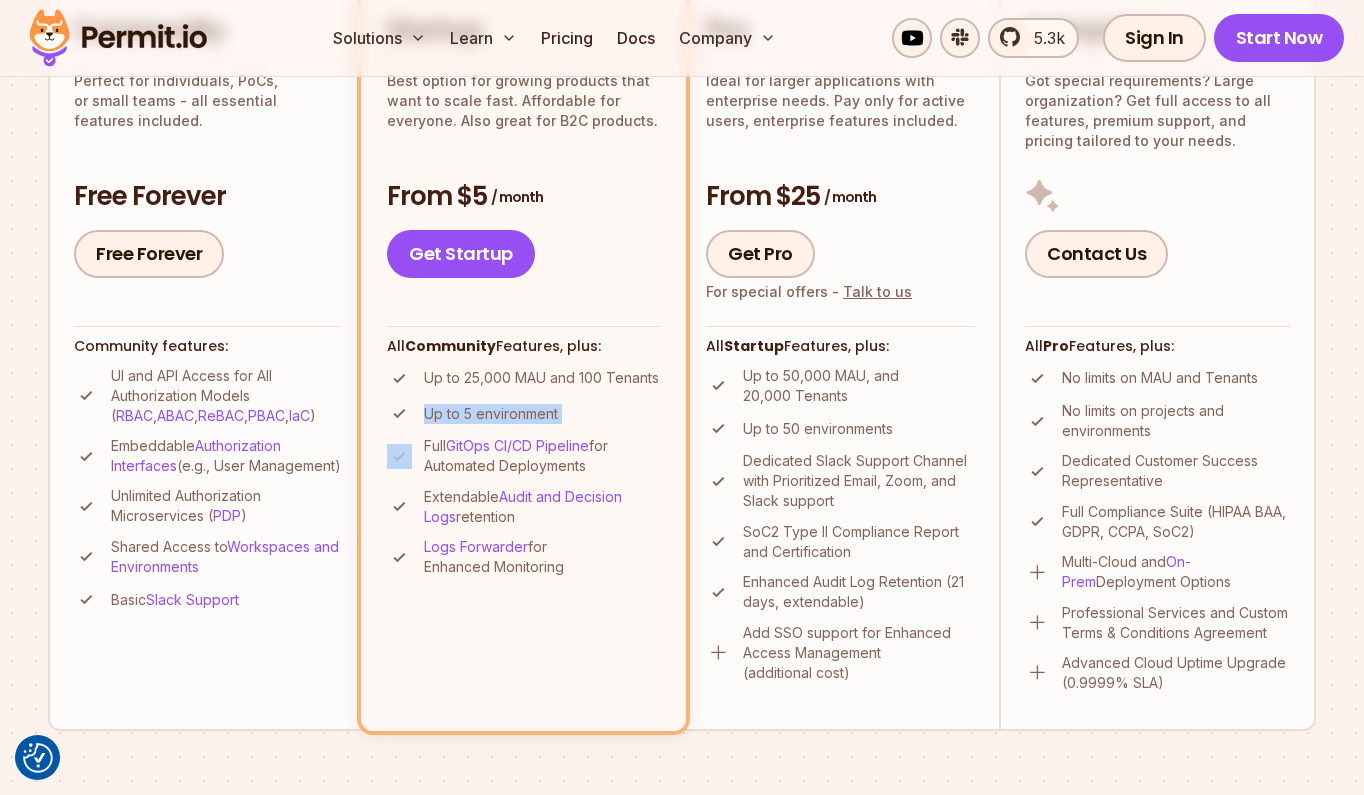 click on "Up to 5 environment" at bounding box center (491, 414) 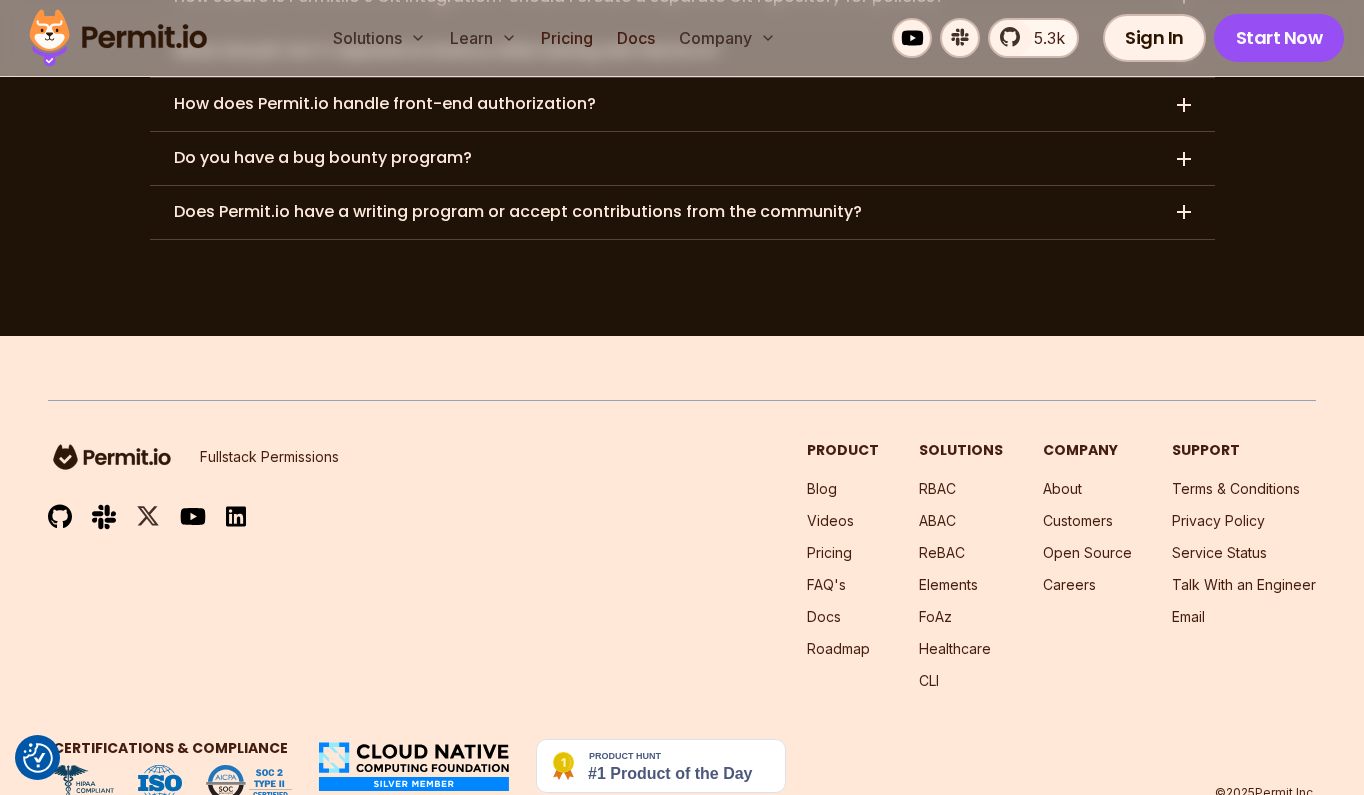 scroll, scrollTop: 10283, scrollLeft: 0, axis: vertical 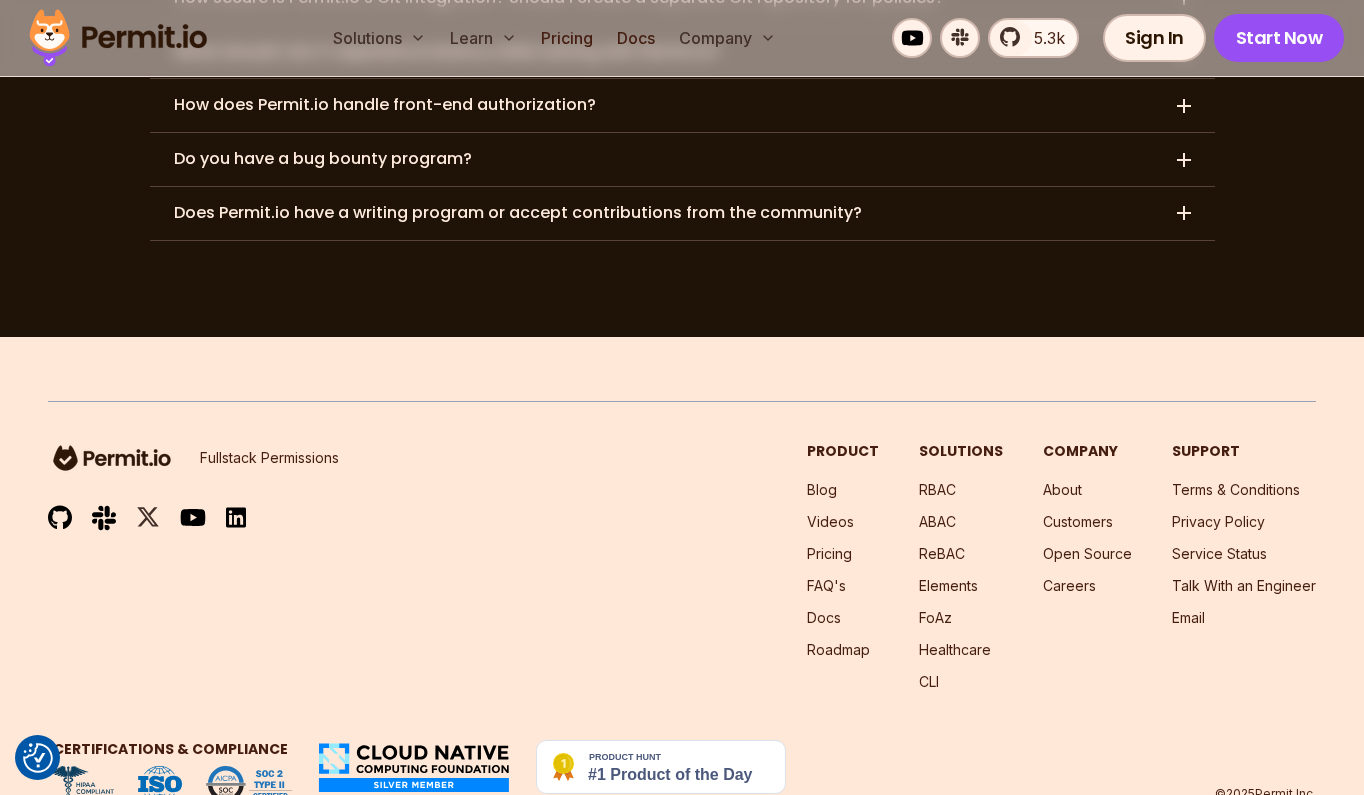 click at bounding box center [661, 767] 